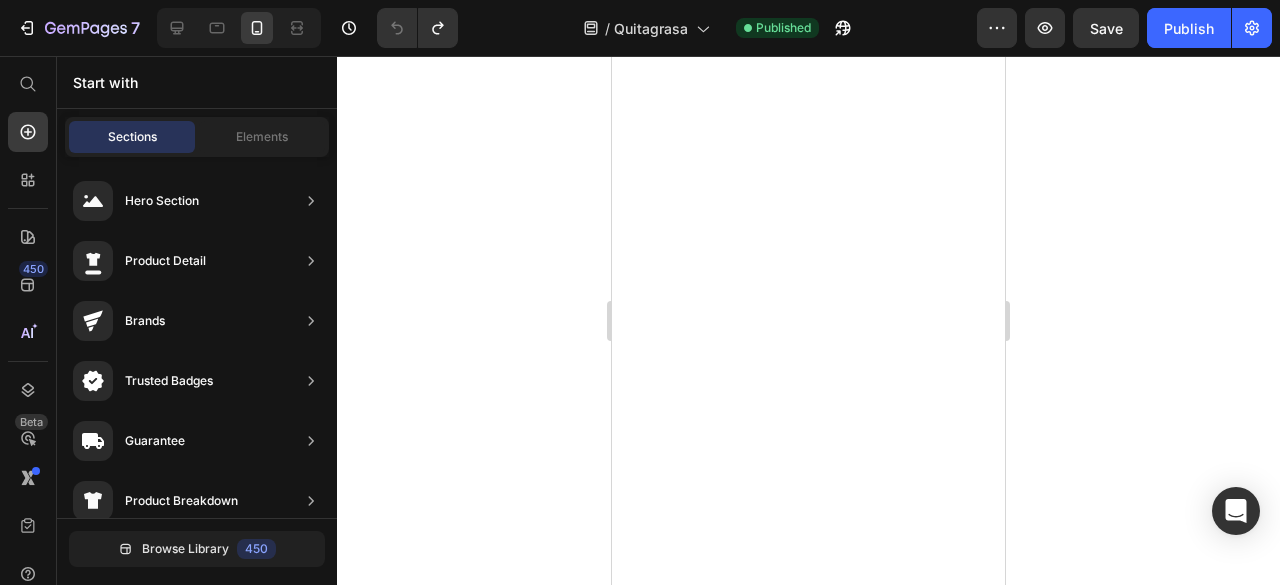 scroll, scrollTop: 0, scrollLeft: 0, axis: both 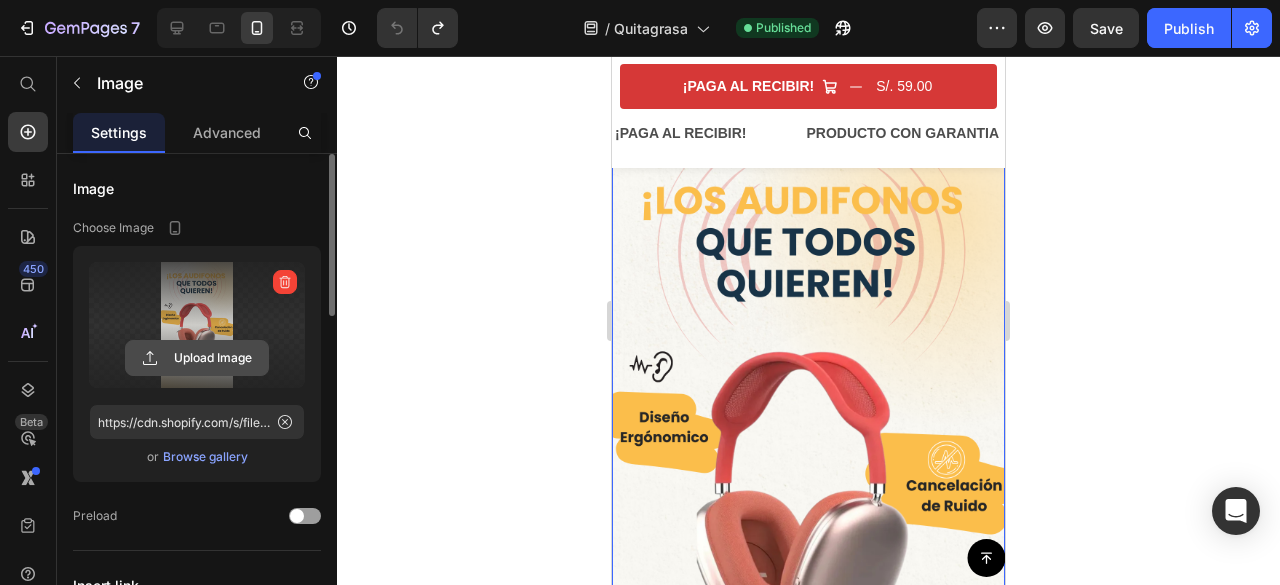 click 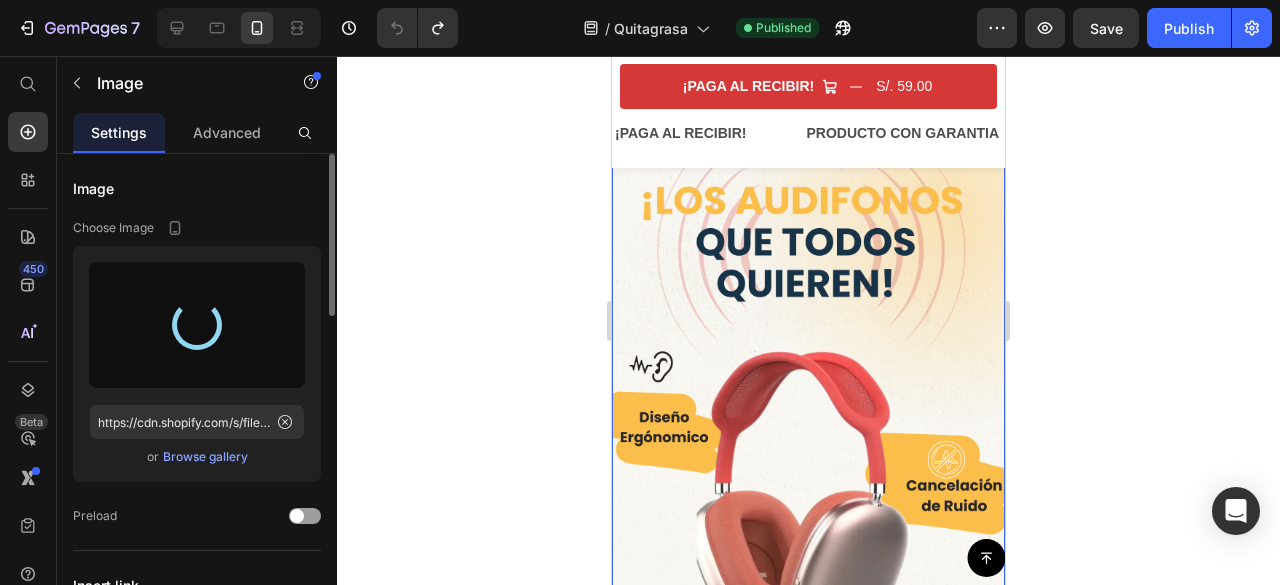 type on "https://cdn.shopify.com/s/files/1/0913/5059/7933/files/gempages_557507015757267789-07f94de3-5188-435a-b5a5-0007acc4c1c2.webp" 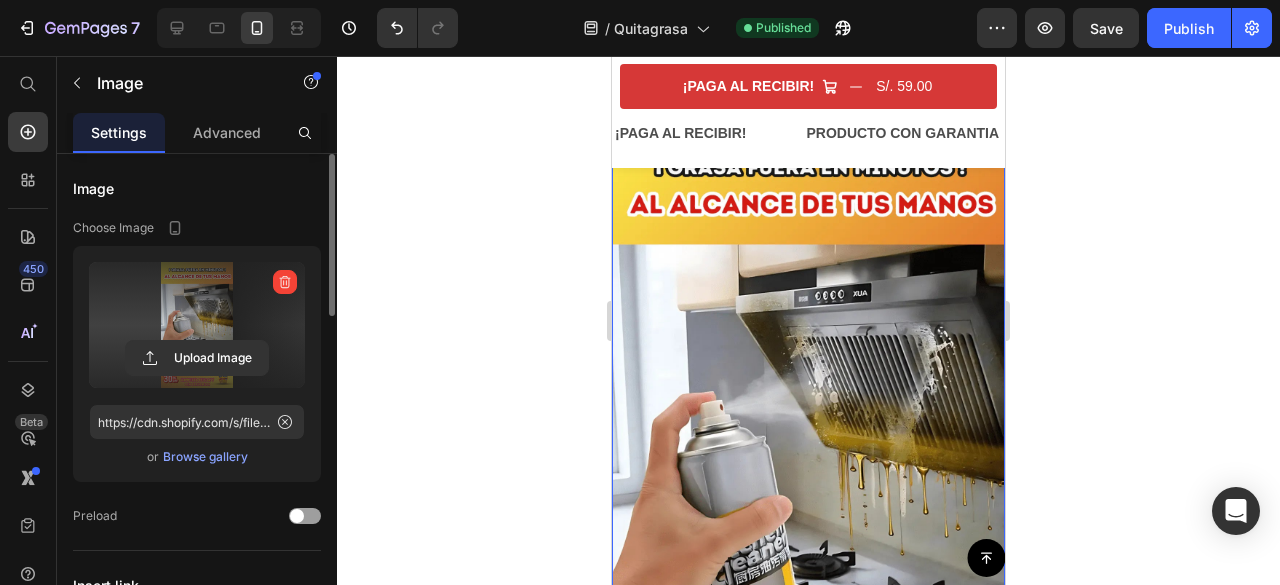 scroll, scrollTop: 0, scrollLeft: 0, axis: both 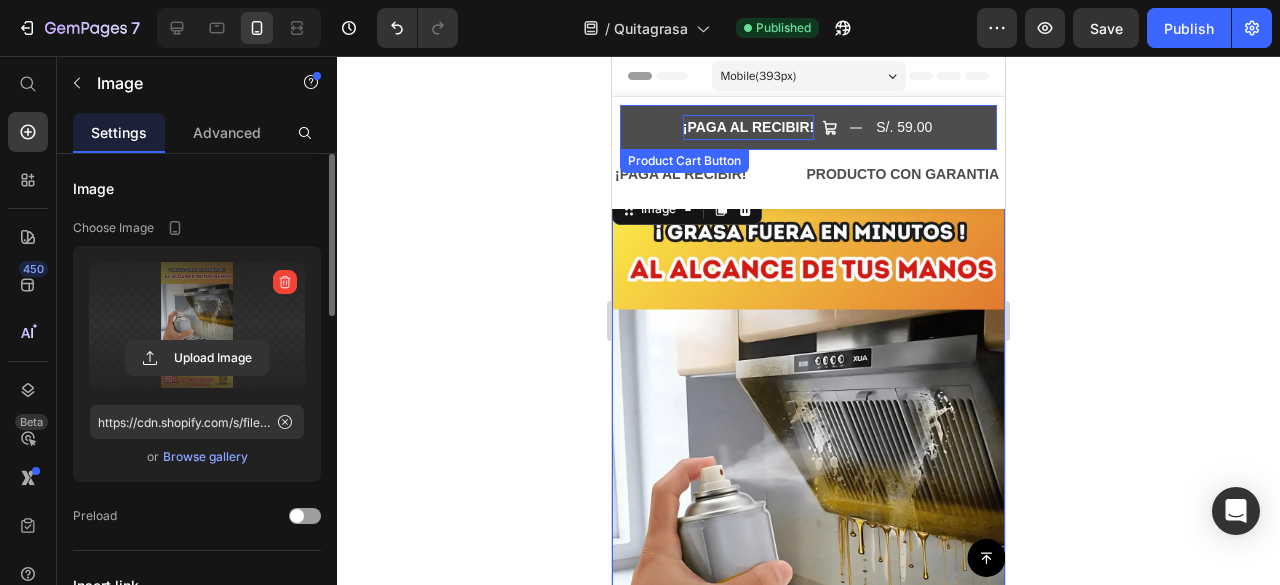 click on "¡PAGA AL RECIBIR!" at bounding box center [748, 127] 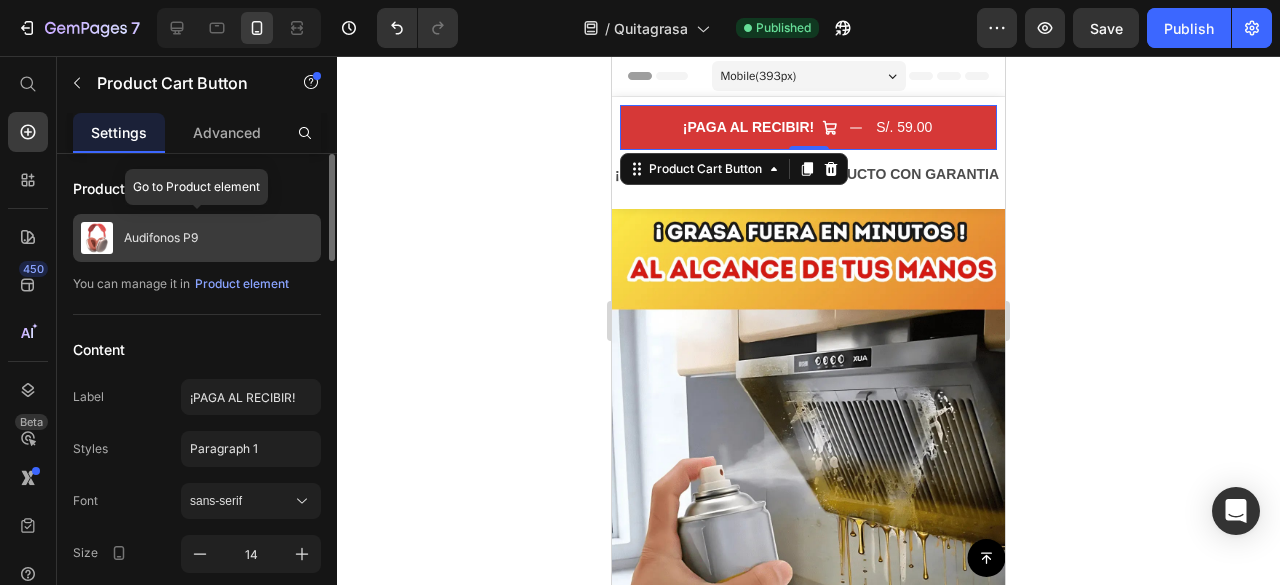 click on "Audifonos P9" at bounding box center [161, 238] 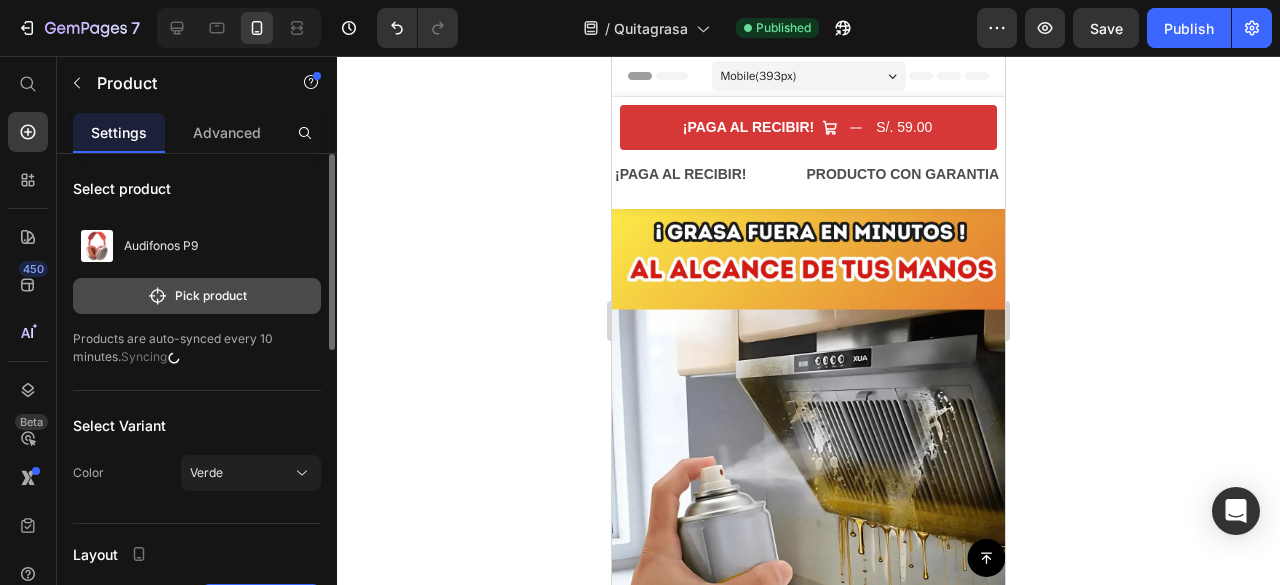 click on "Pick product" 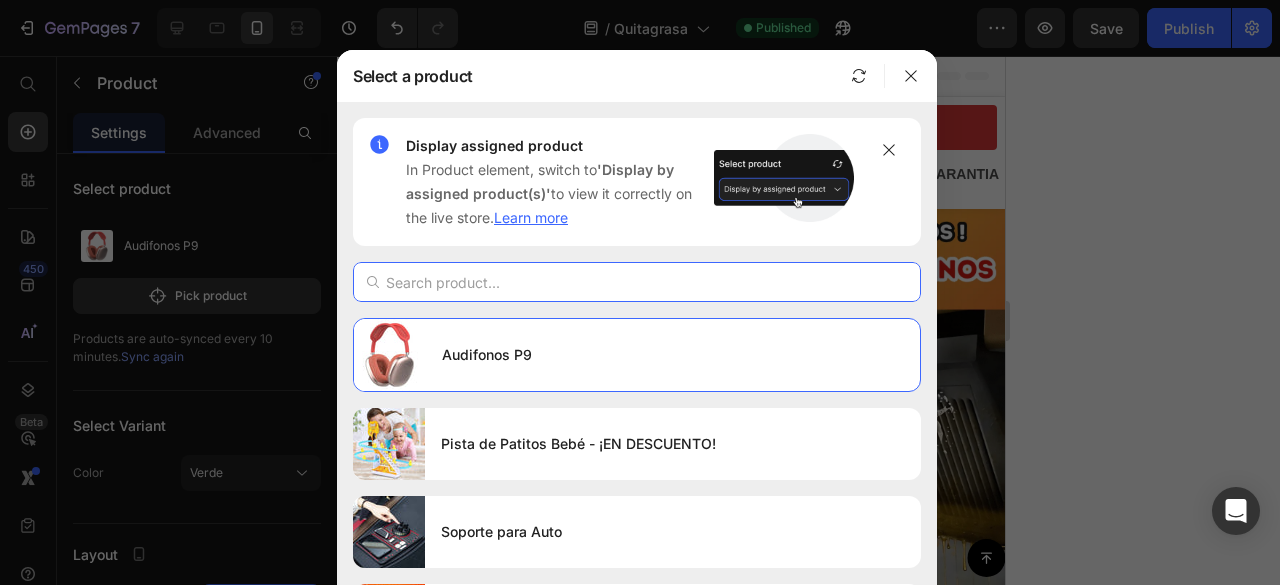 click at bounding box center (637, 282) 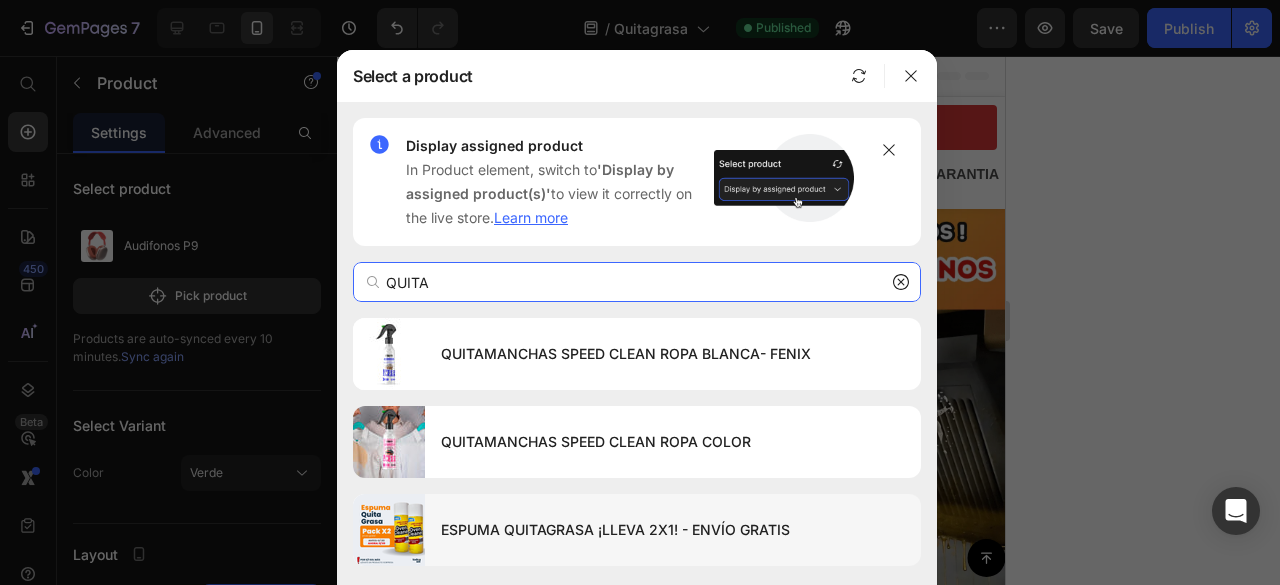 type on "QUITA" 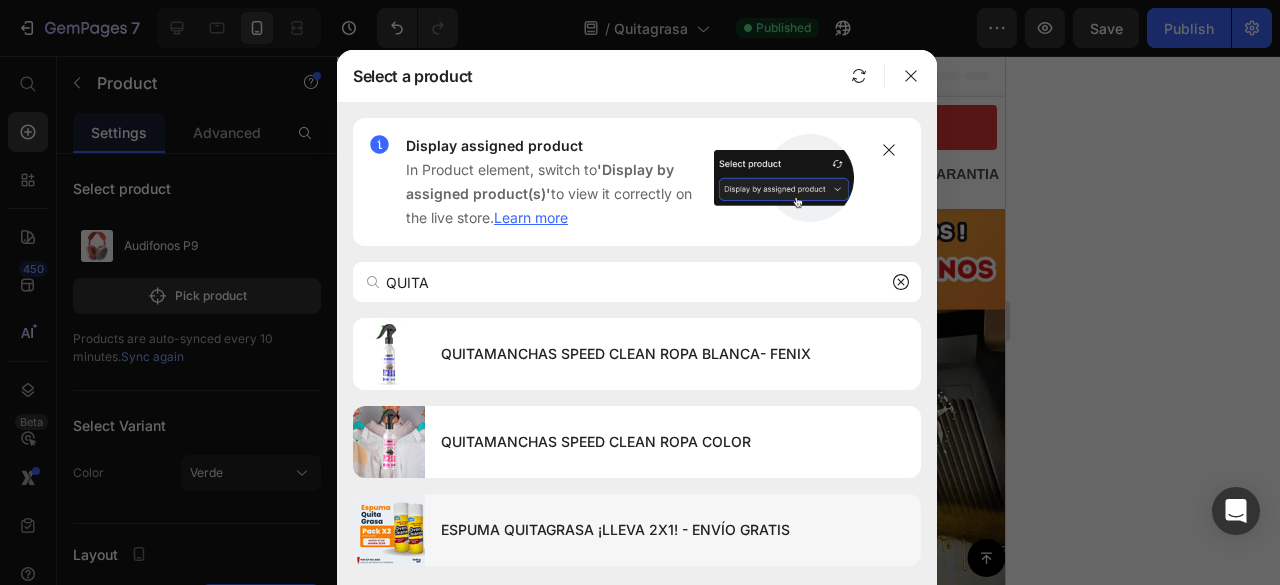 click on "ESPUMA QUITAGRASA ¡LLEVA 2X1! - ENVÍO GRATIS" at bounding box center (673, 530) 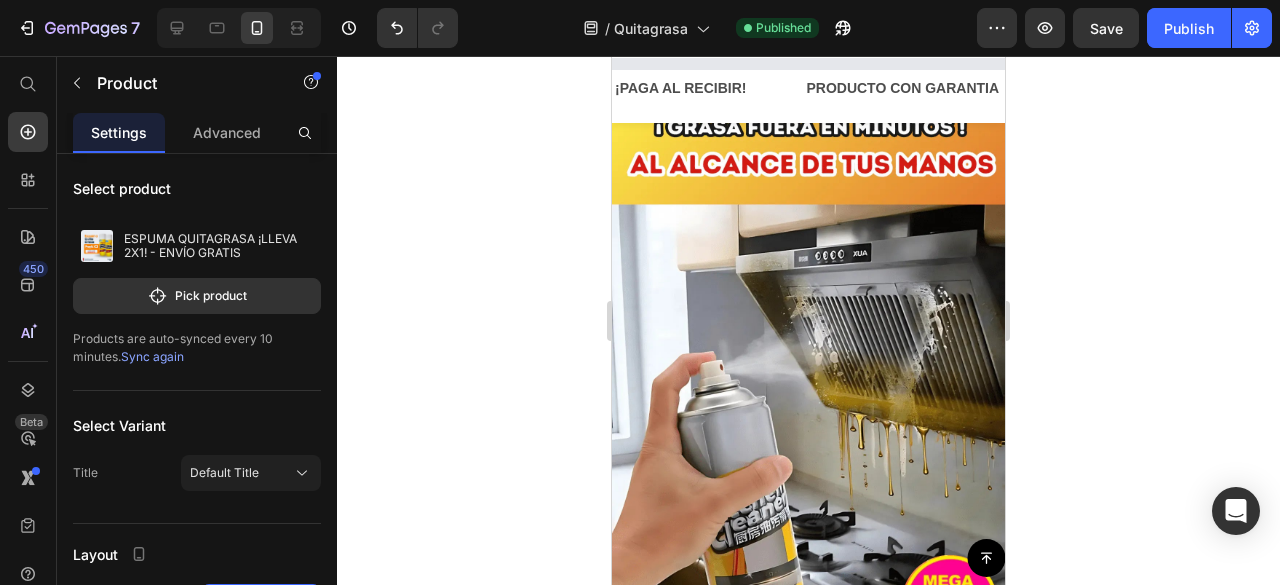 scroll, scrollTop: 0, scrollLeft: 0, axis: both 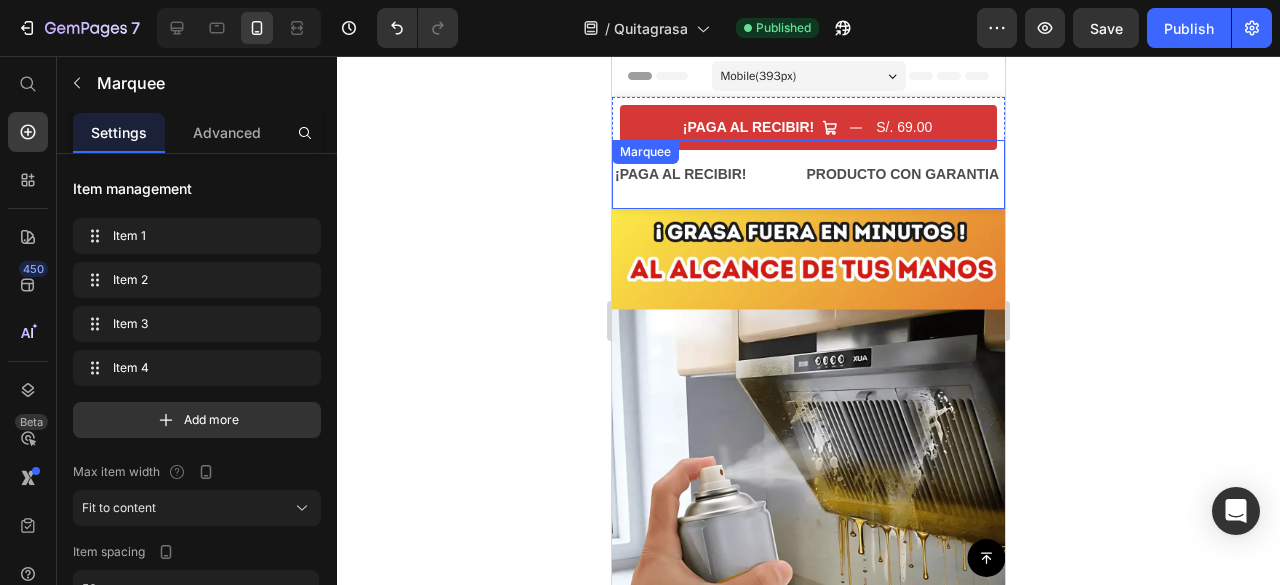 click on "¡PAGA AL RECIBIR! Text" at bounding box center (708, 174) 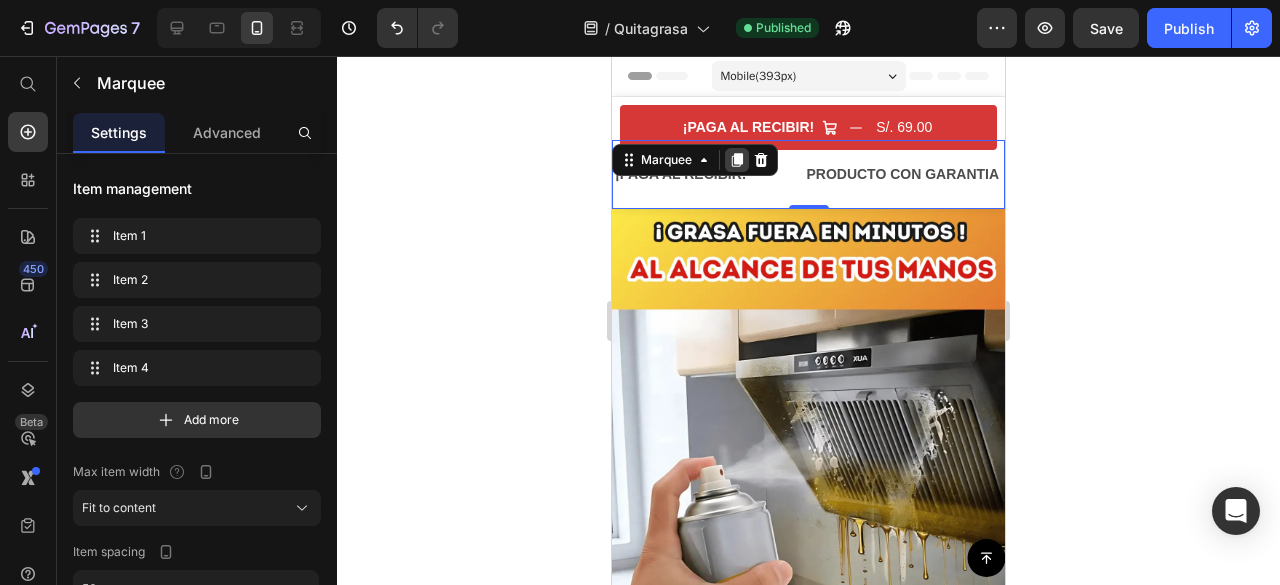 click at bounding box center (737, 160) 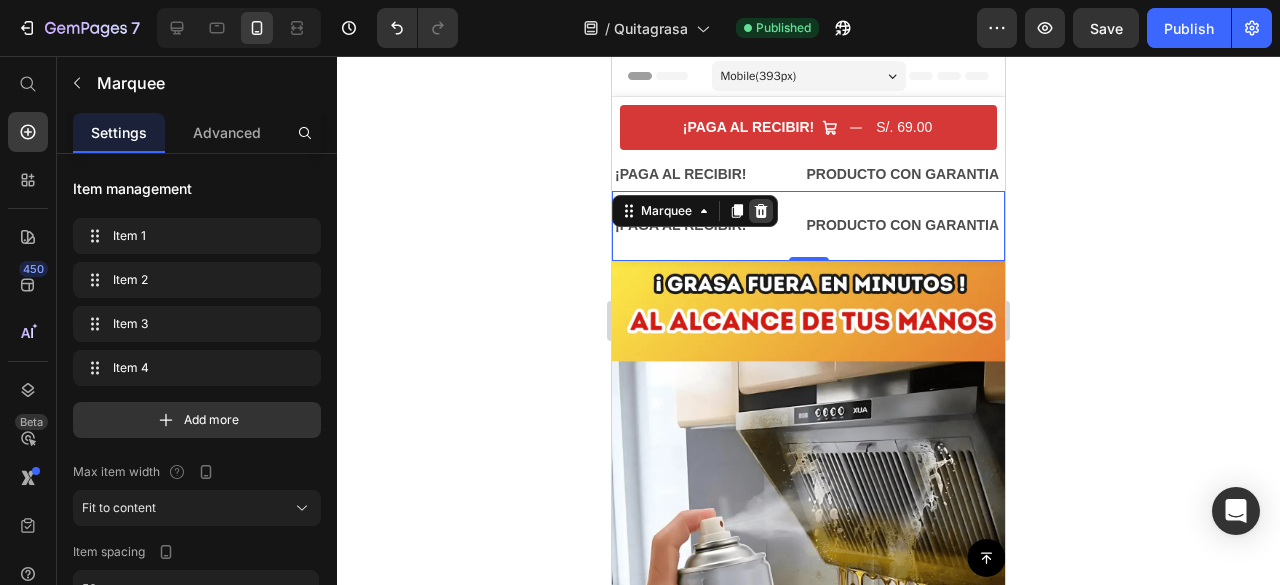 click 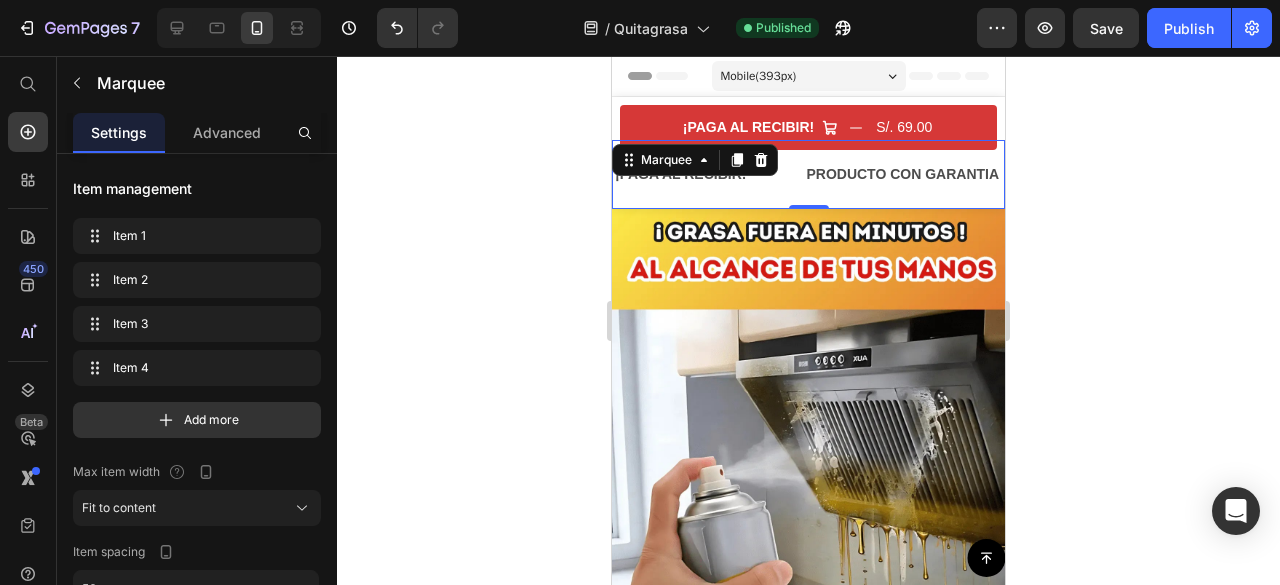 click on "¡PAGA AL RECIBIR! Text PRODUCTO CON GARANTIA Text ¡OFERTA DISPONIBLE! Text REGALO SORPRESA Text ¡PAGA AL RECIBIR! Text PRODUCTO CON GARANTIA Text ¡OFERTA DISPONIBLE! Text REGALO SORPRESA Text Marquee   0" at bounding box center [808, 174] 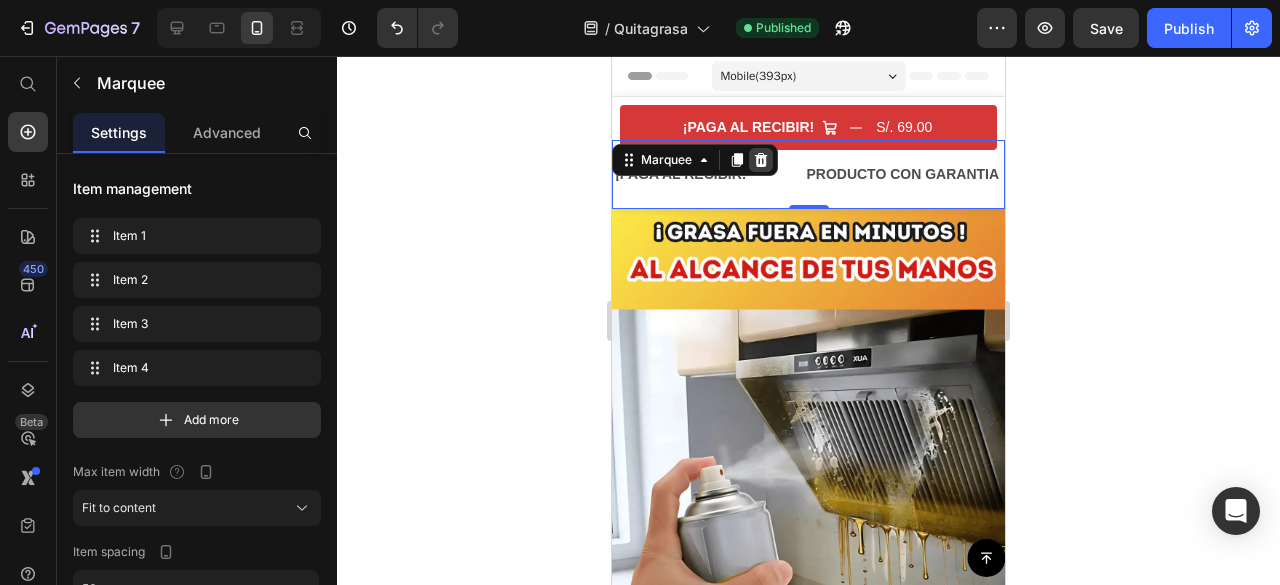 click 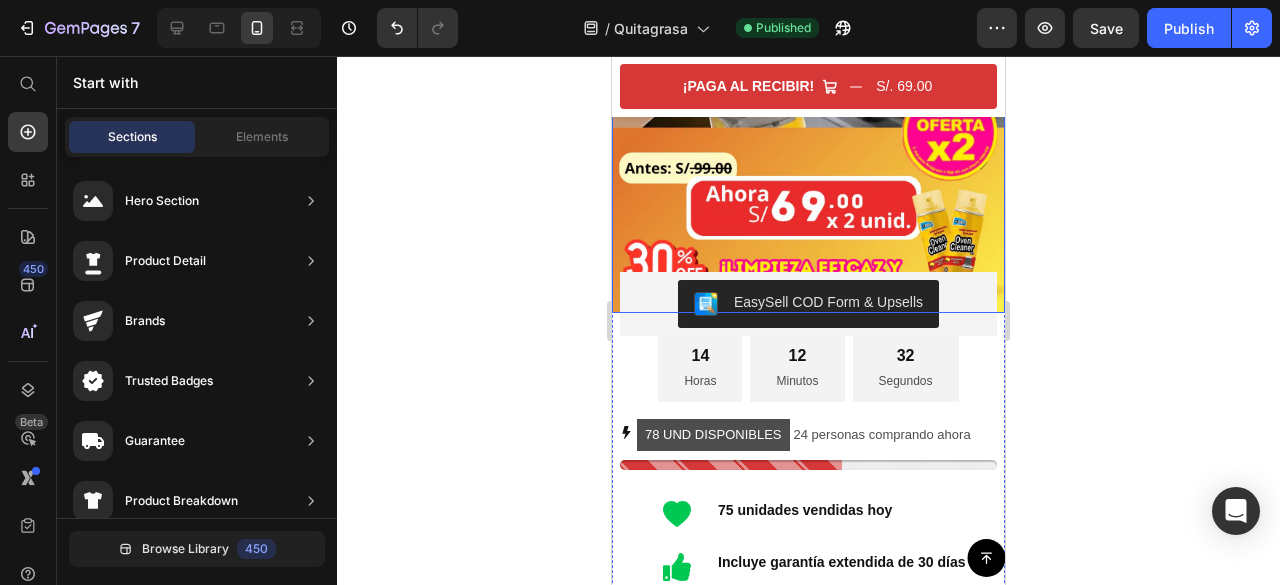 scroll, scrollTop: 530, scrollLeft: 0, axis: vertical 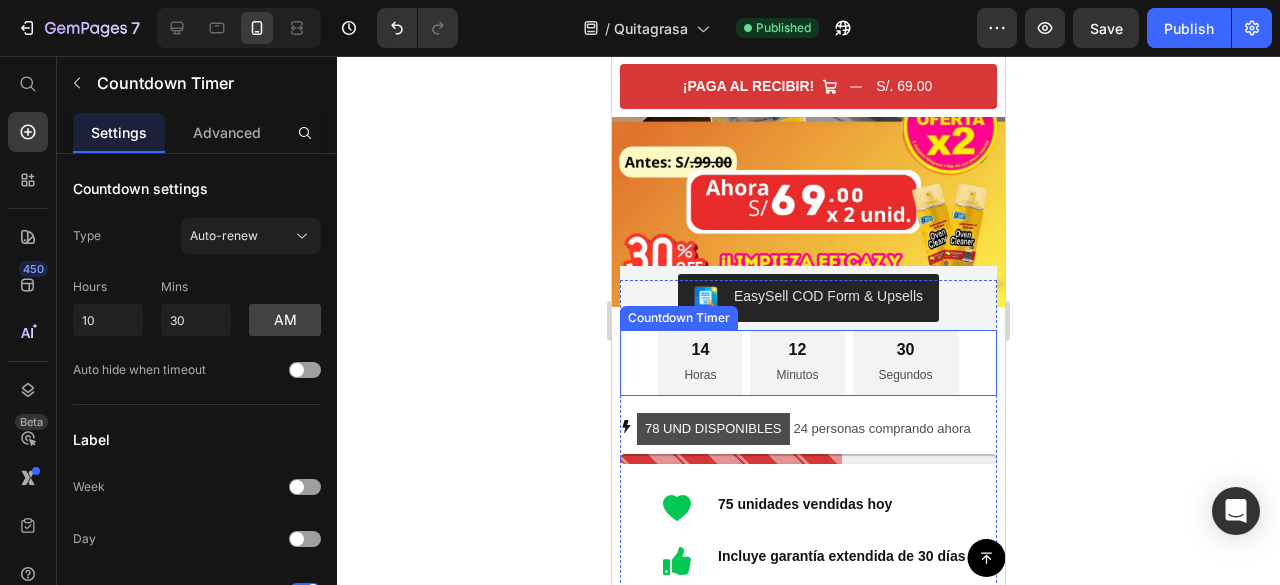 click on "30" at bounding box center [906, 350] 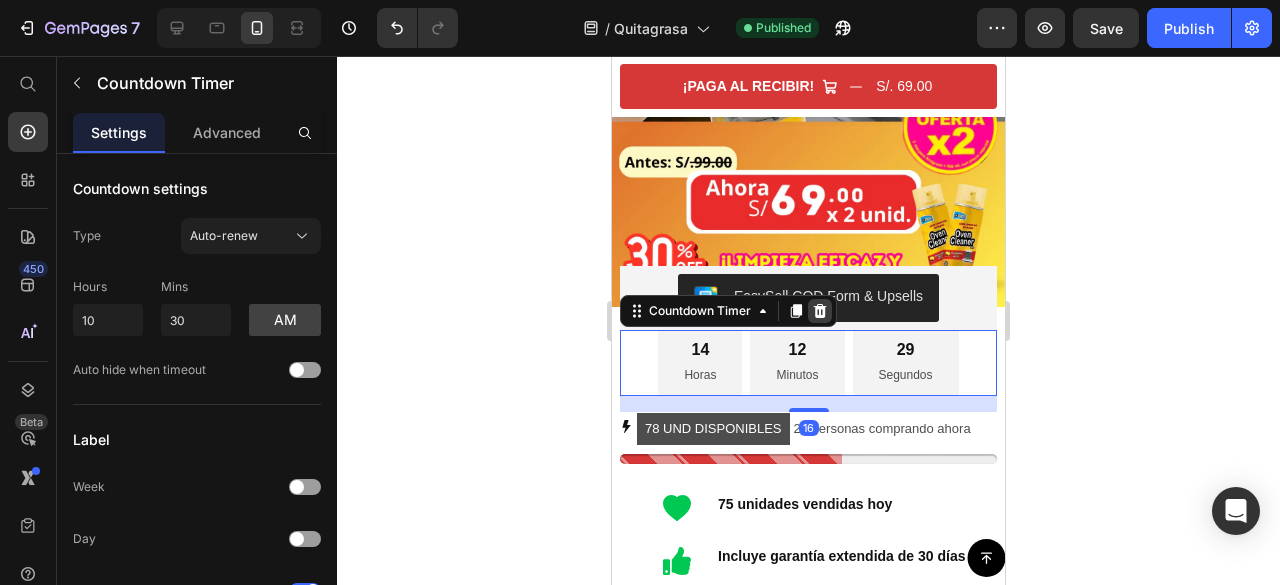 click 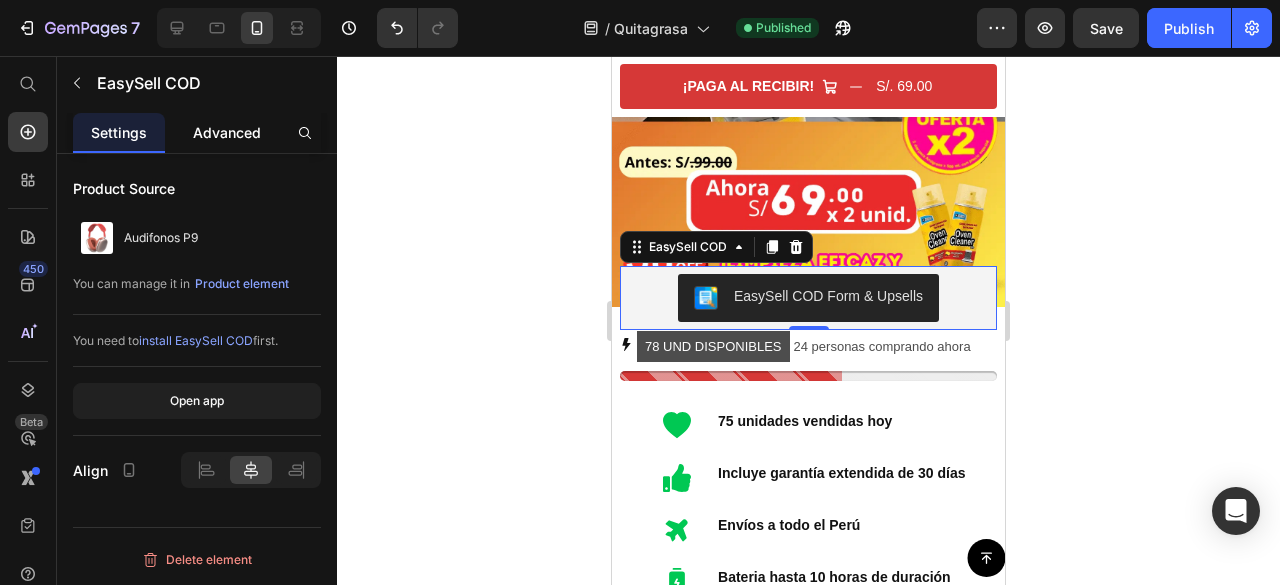 click on "Advanced" 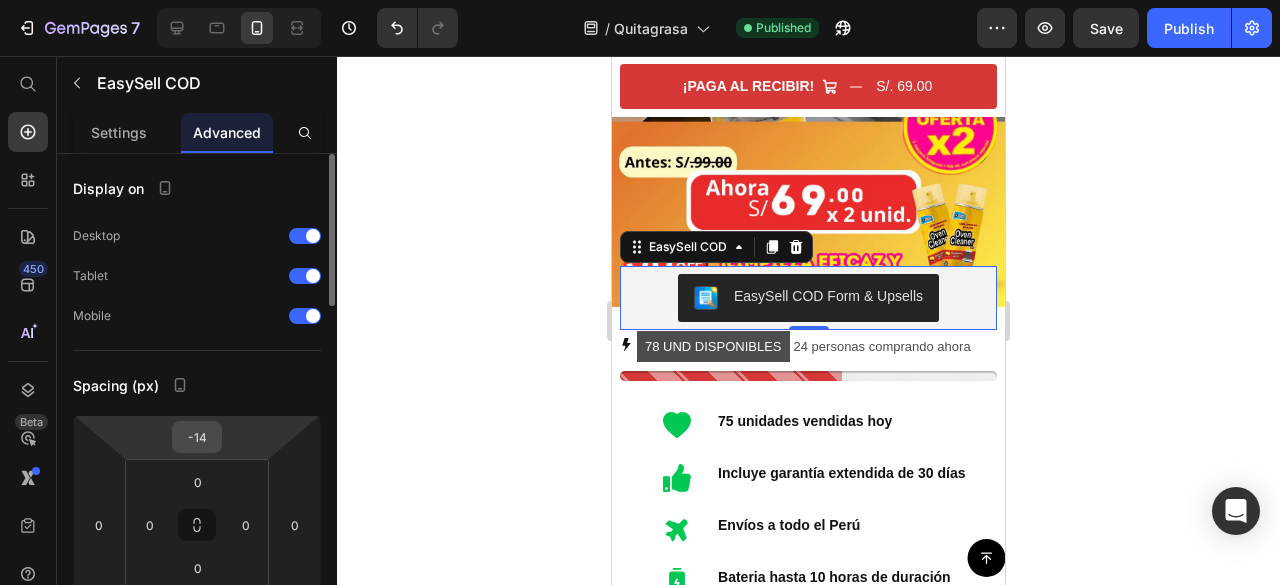 click on "-14" at bounding box center (197, 437) 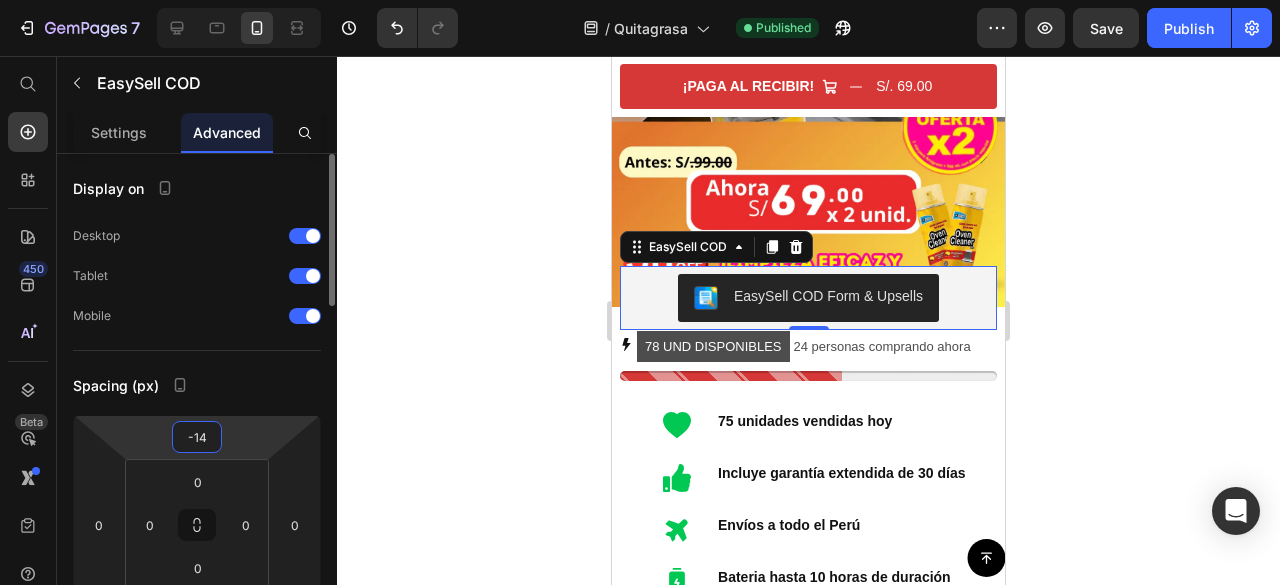 click on "-14" at bounding box center (197, 437) 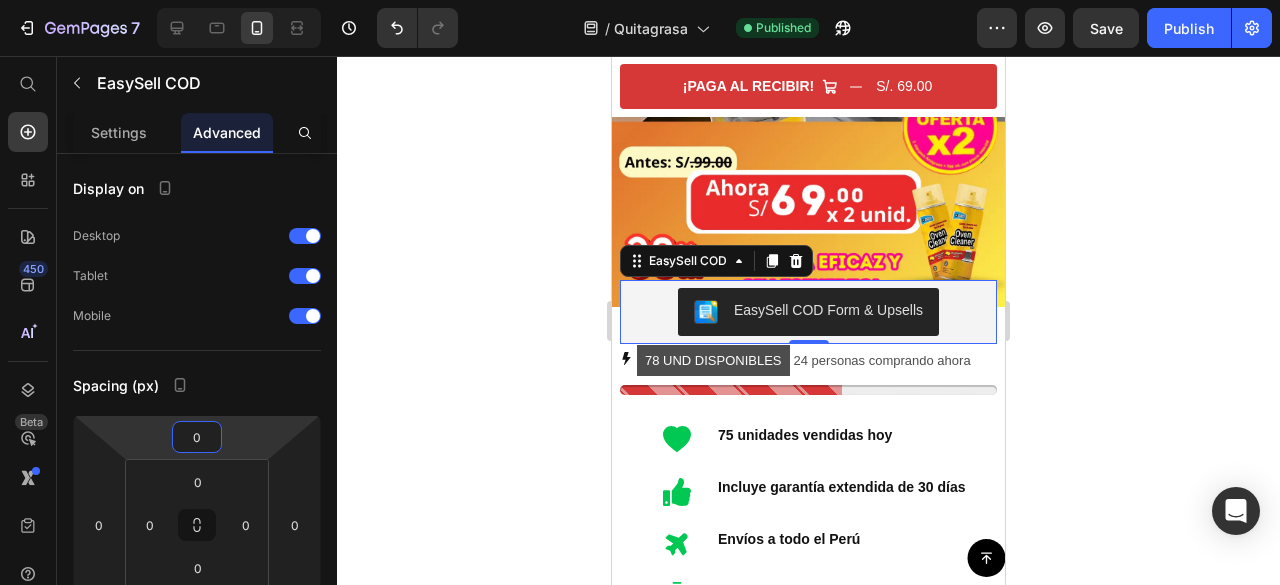 type on "0" 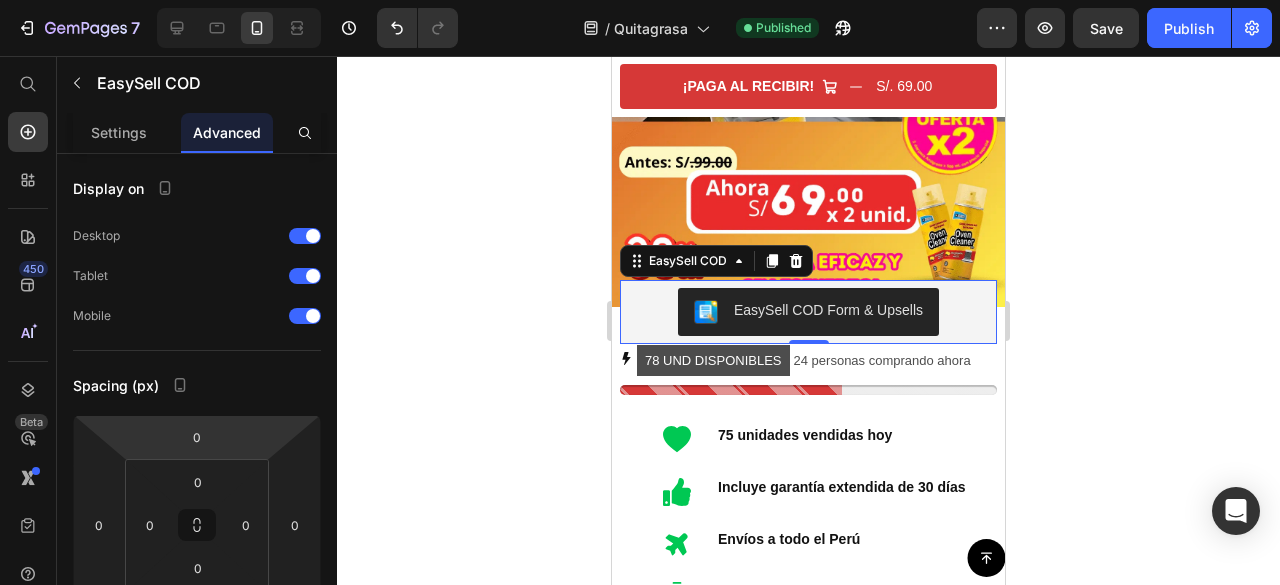 click 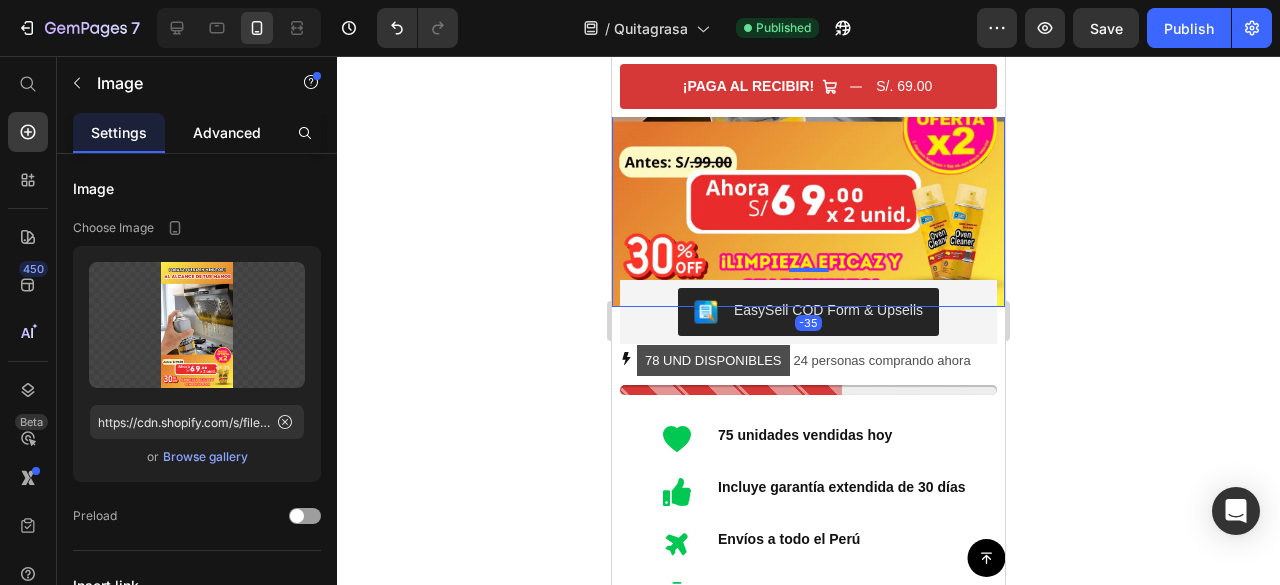 click on "Advanced" at bounding box center (227, 132) 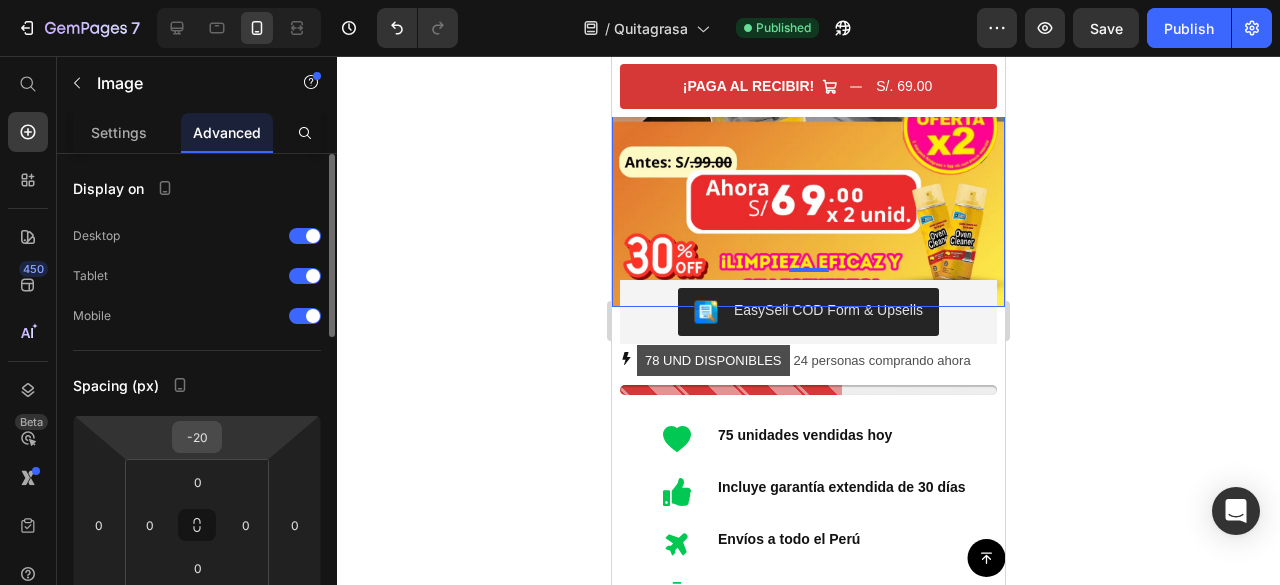click on "-20" at bounding box center [197, 437] 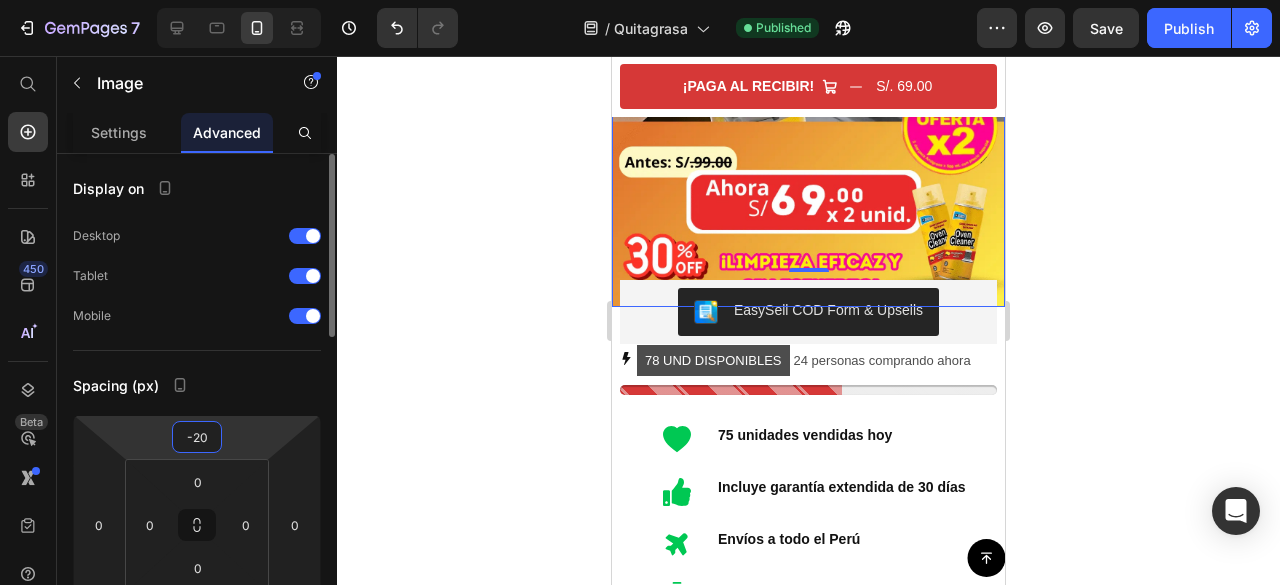 click on "-20" at bounding box center (197, 437) 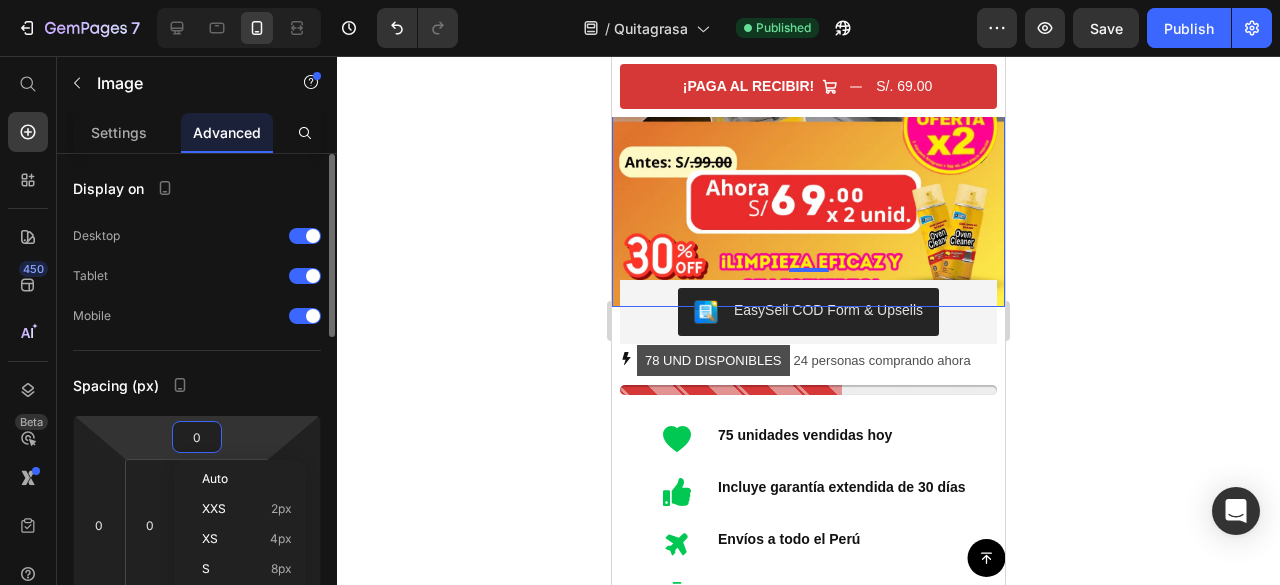 scroll, scrollTop: 550, scrollLeft: 0, axis: vertical 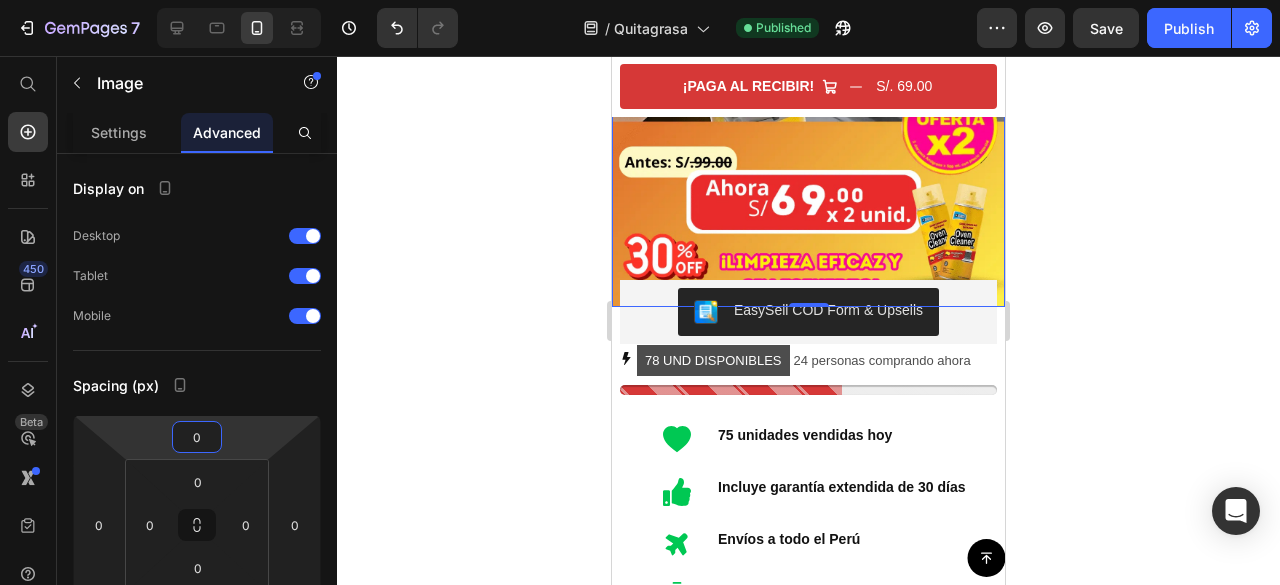 type on "0" 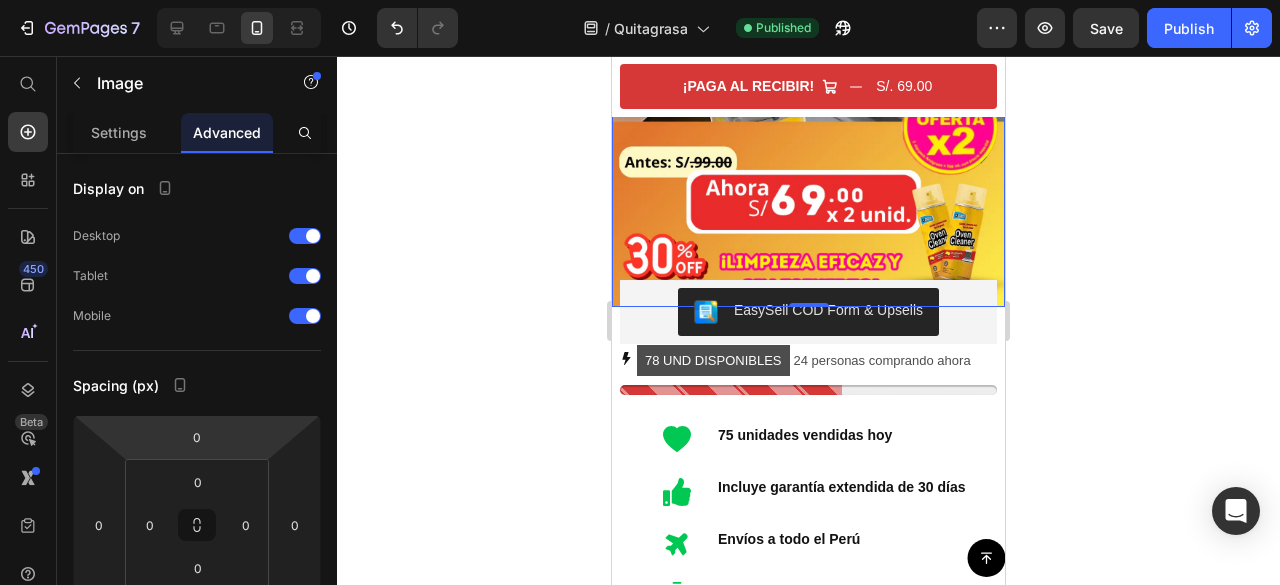 click 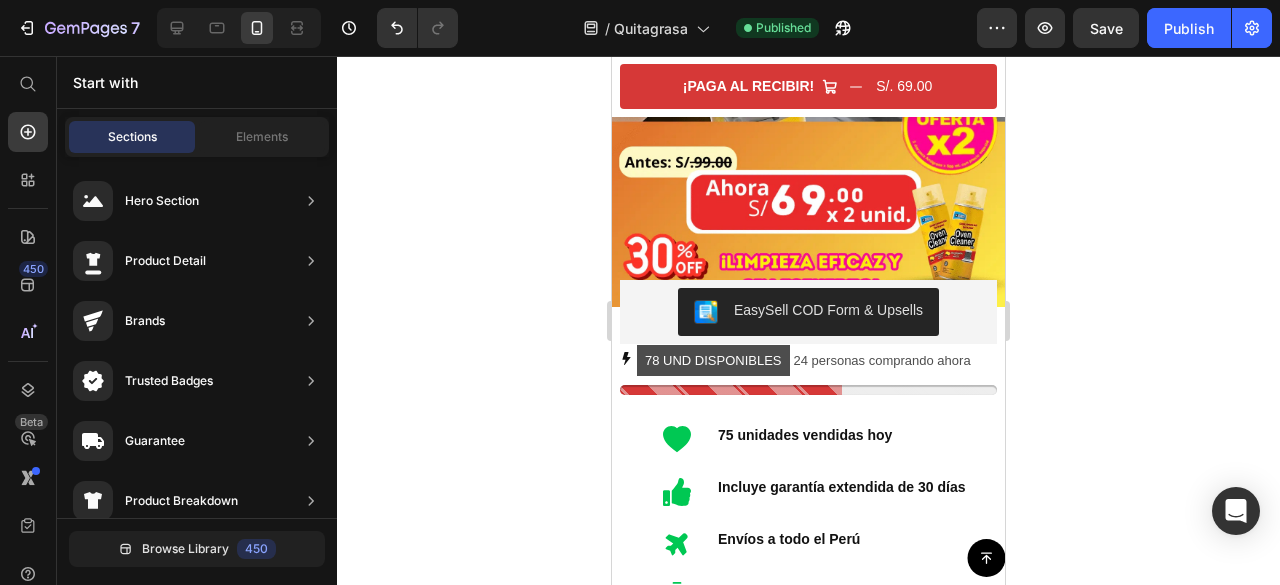 click 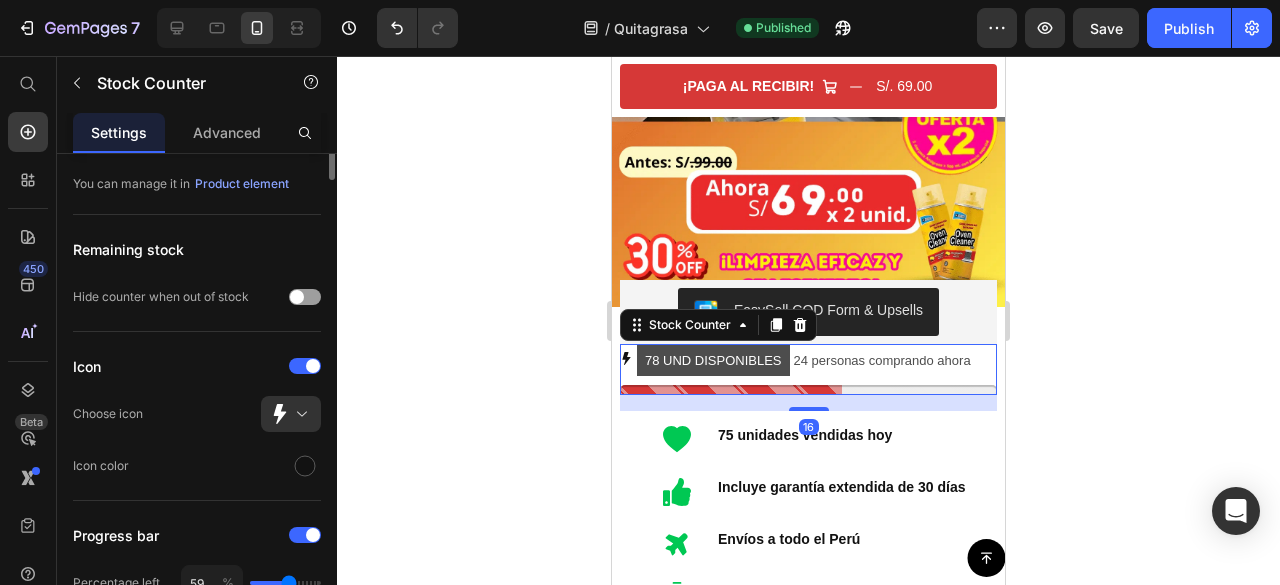scroll, scrollTop: 0, scrollLeft: 0, axis: both 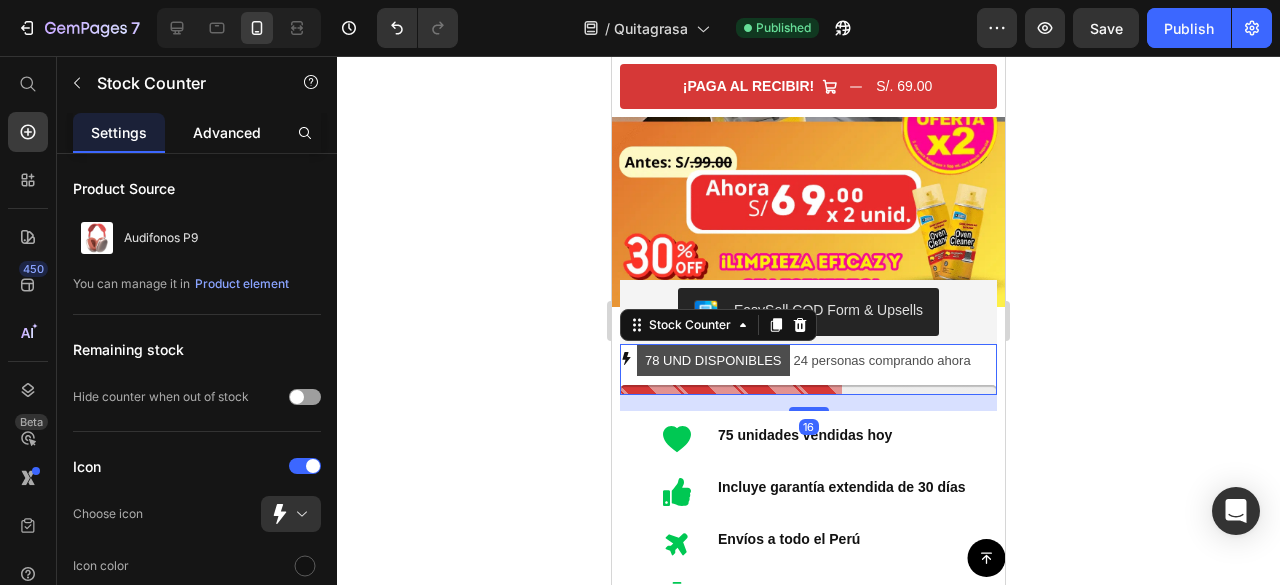 click on "Advanced" at bounding box center (227, 132) 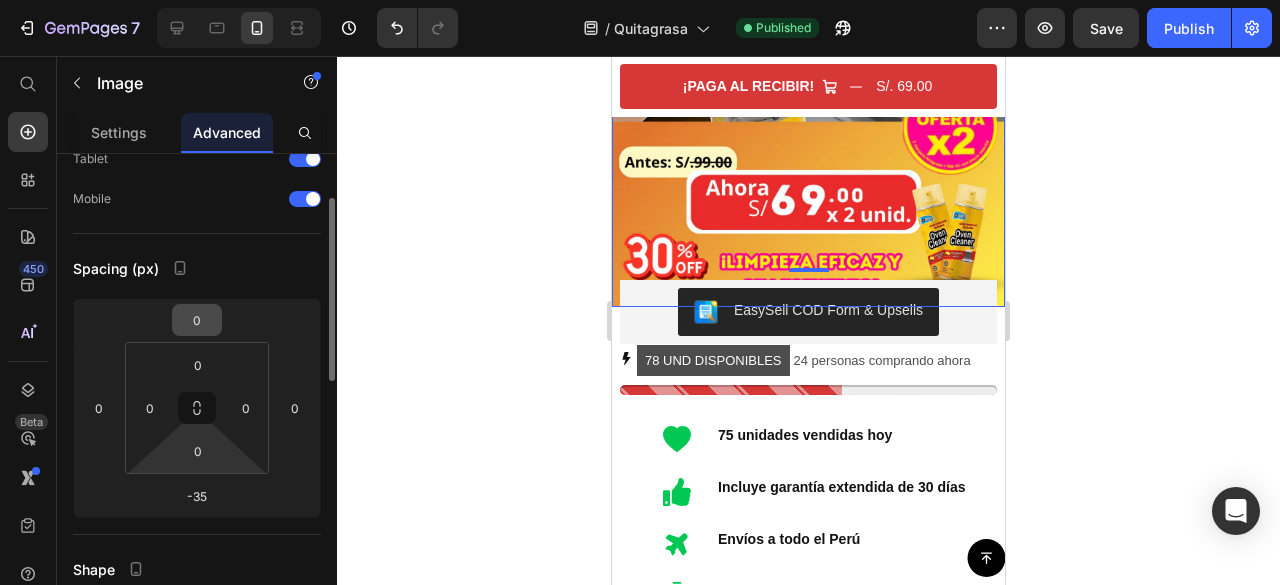 scroll, scrollTop: 118, scrollLeft: 0, axis: vertical 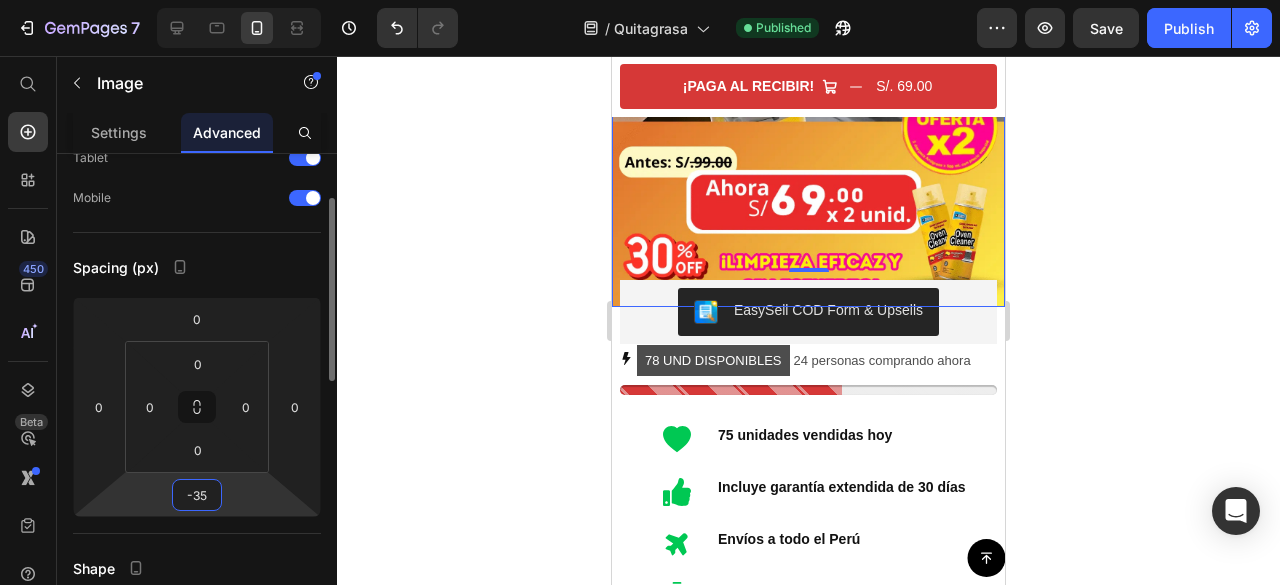 click on "-35" at bounding box center [197, 495] 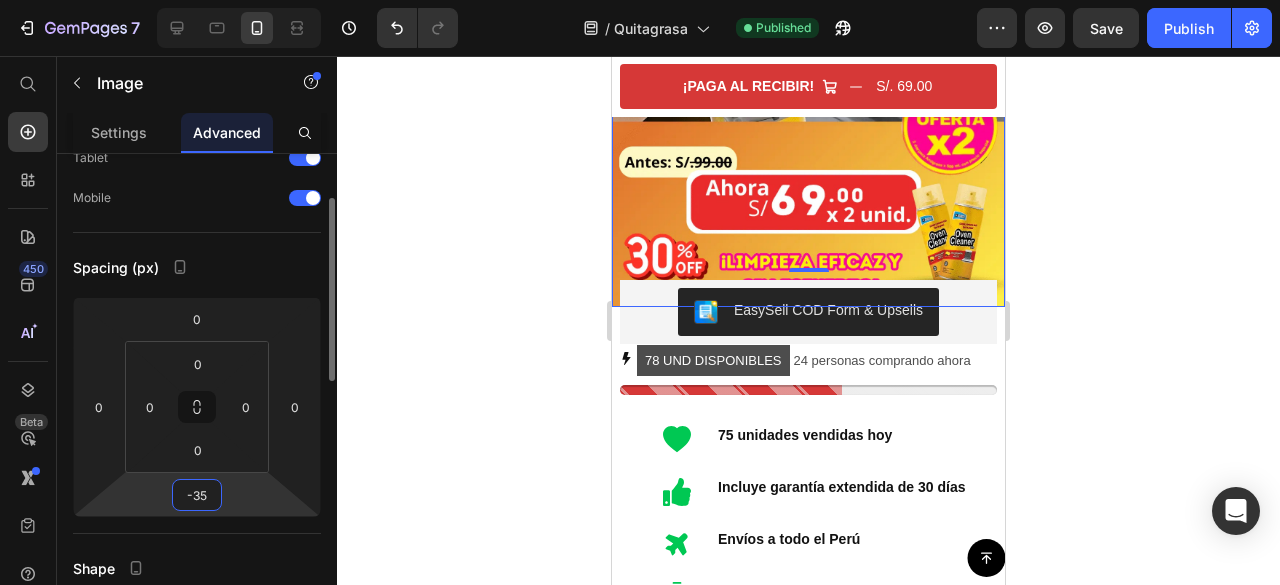click on "-35" at bounding box center [197, 495] 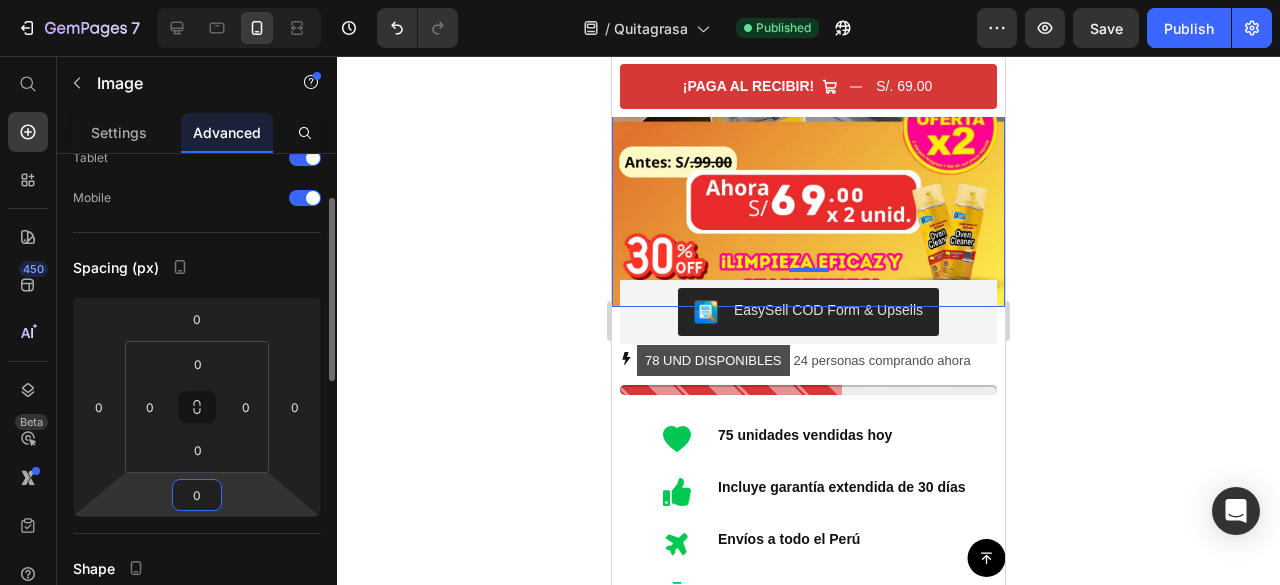 scroll, scrollTop: 585, scrollLeft: 0, axis: vertical 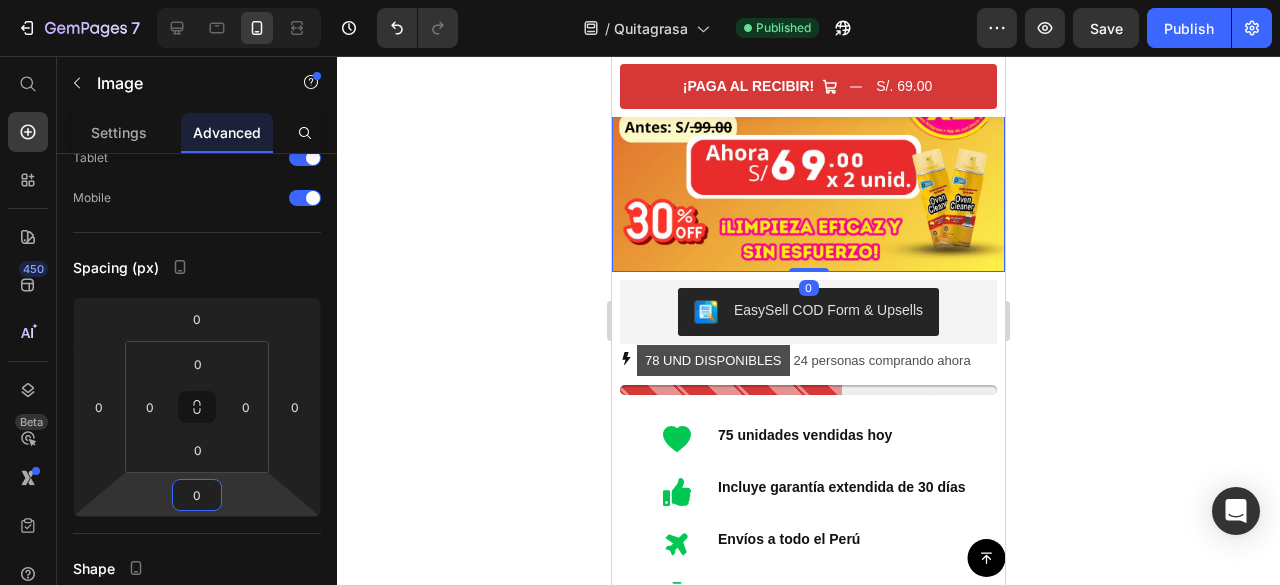 type on "0" 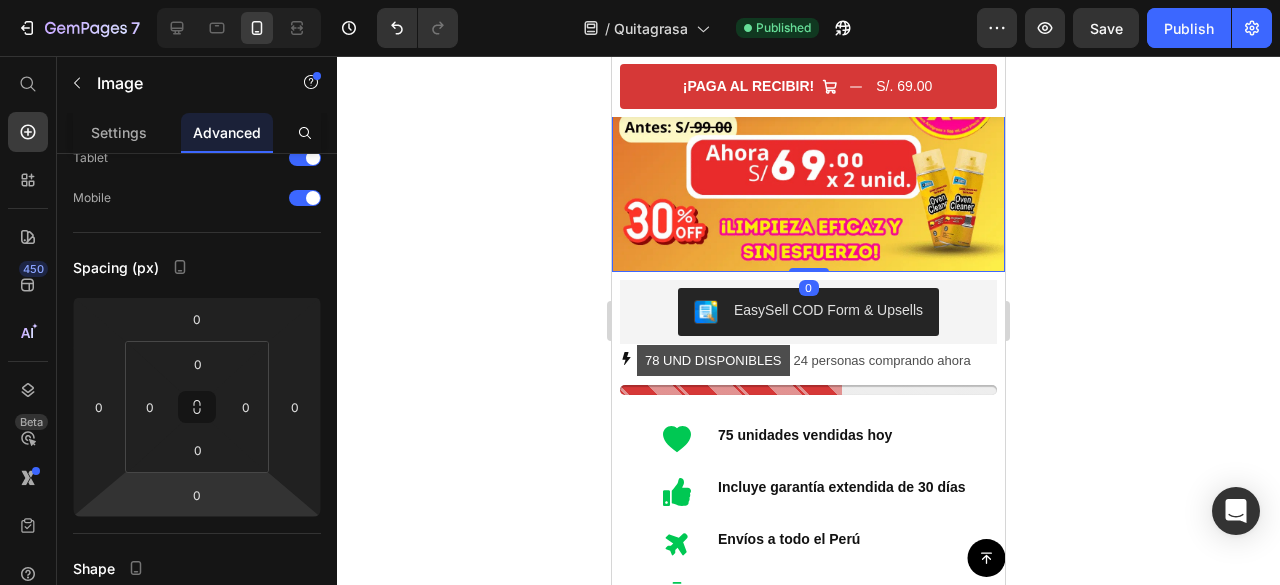 click 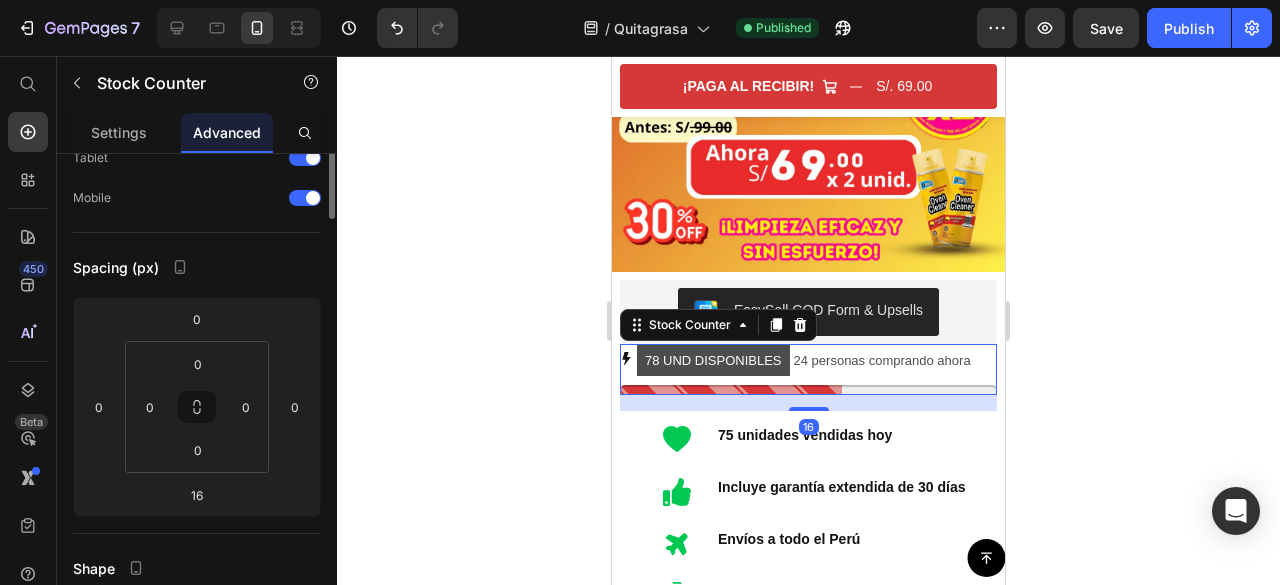 scroll, scrollTop: 0, scrollLeft: 0, axis: both 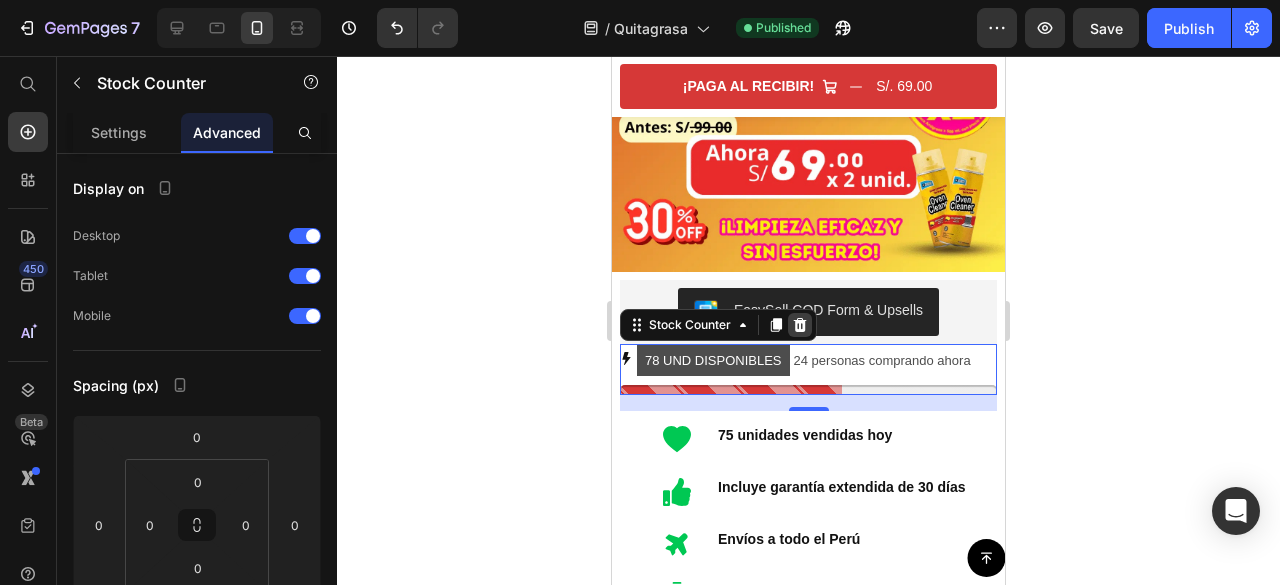 click 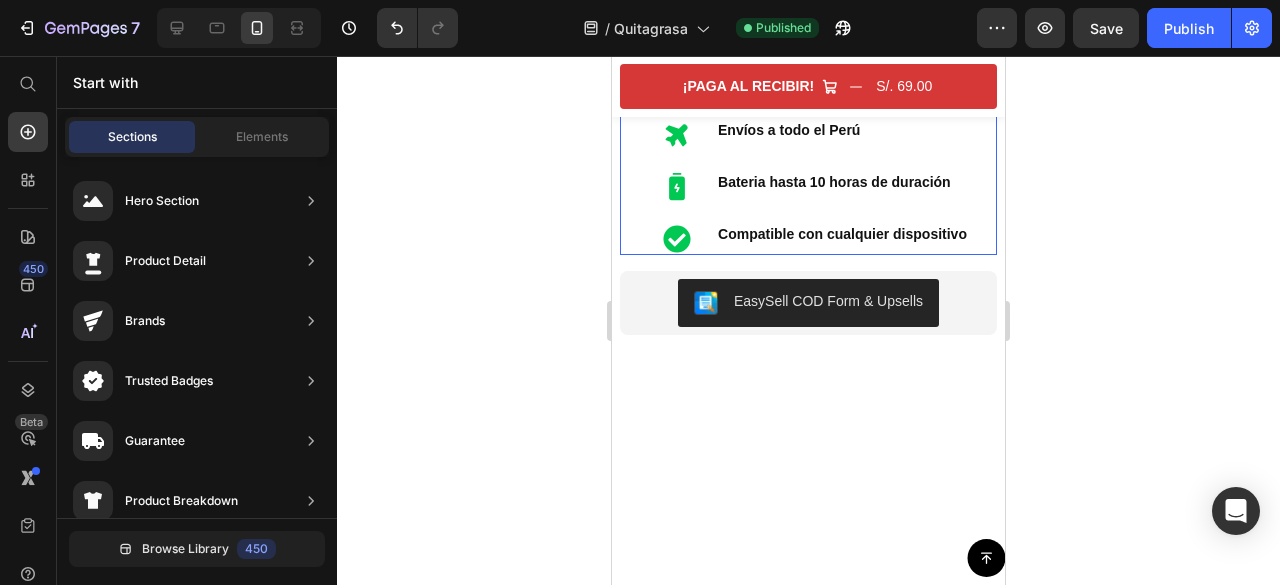 scroll, scrollTop: 931, scrollLeft: 0, axis: vertical 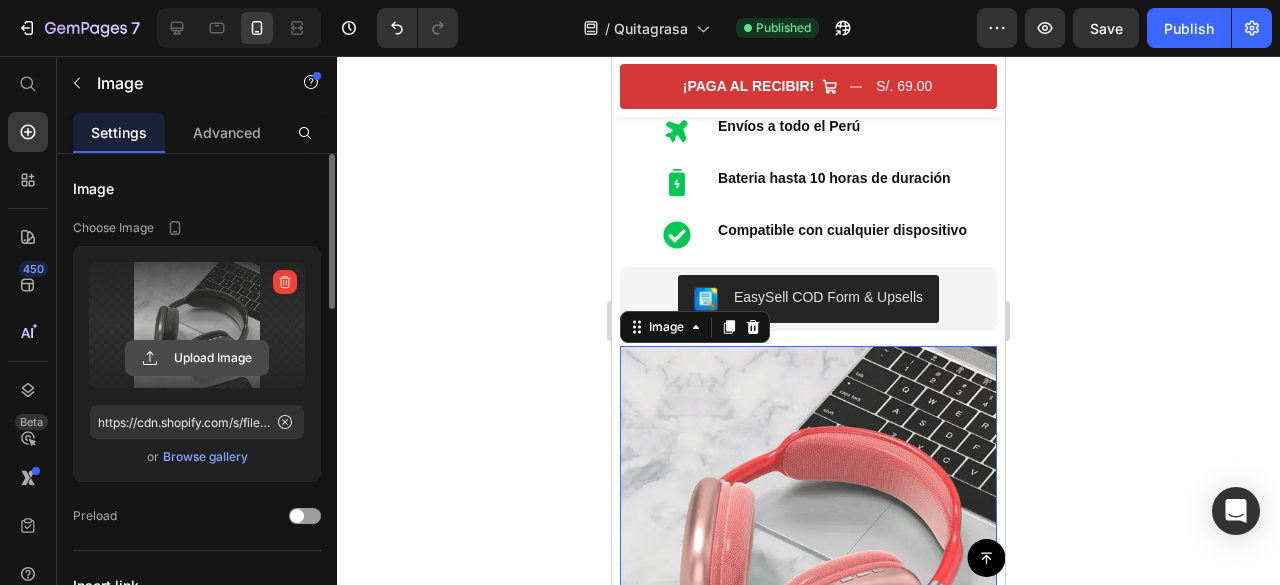 click 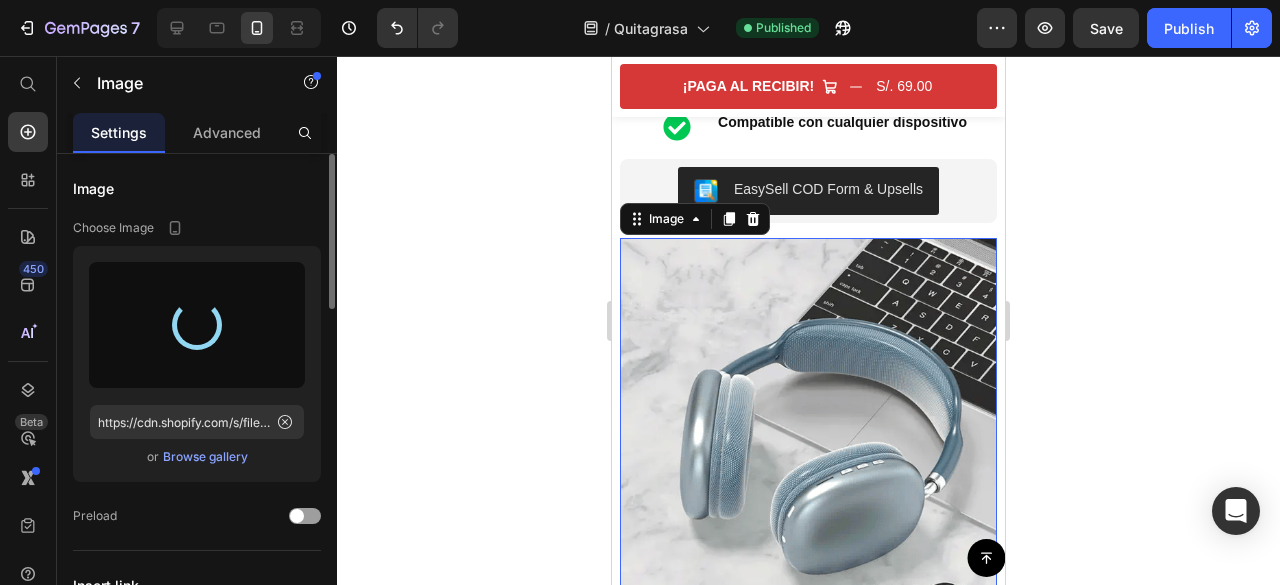 type on "https://cdn.shopify.com/s/files/1/0913/5059/7933/files/gempages_557507015757267789-747b7b1f-80f0-49aa-81c5-f9c03856b7dc.webp" 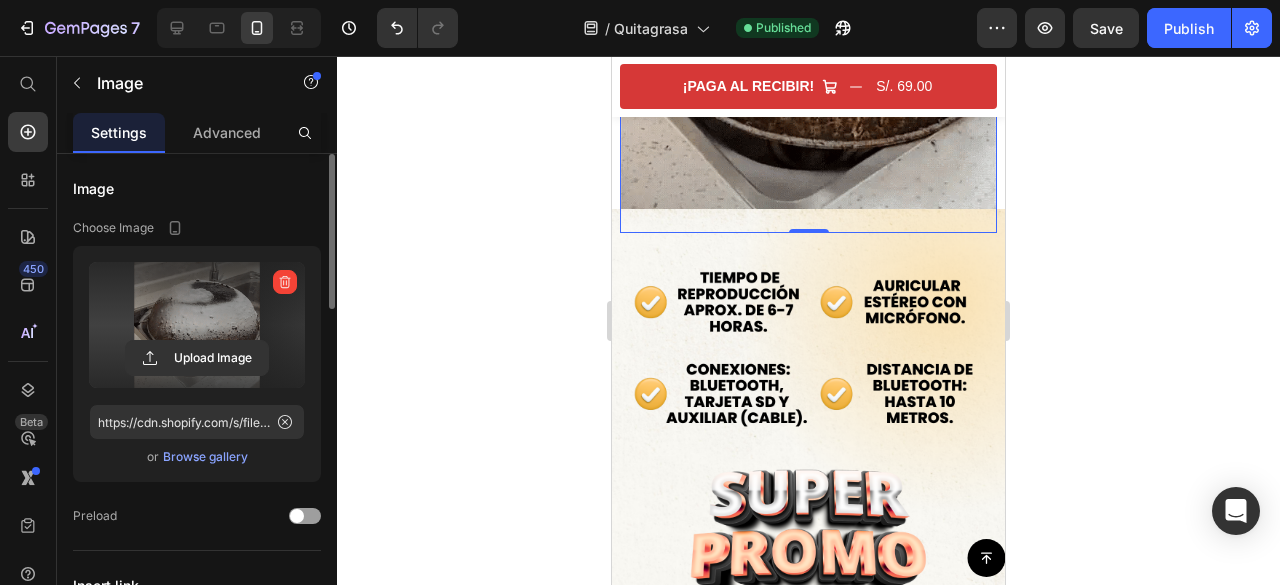scroll, scrollTop: 1445, scrollLeft: 0, axis: vertical 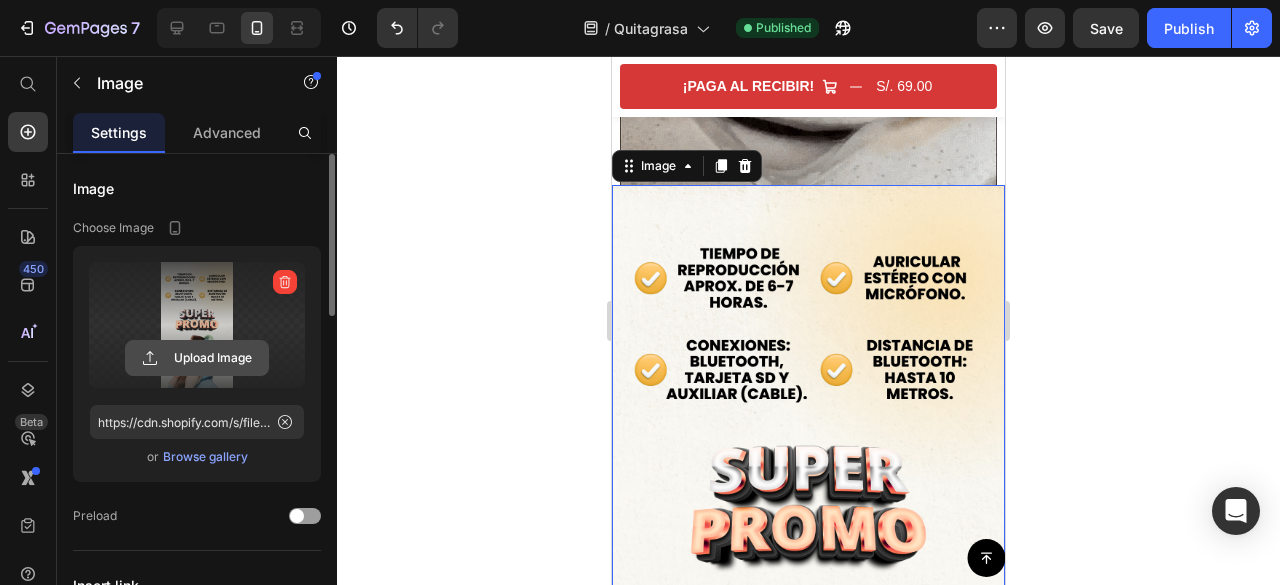 click 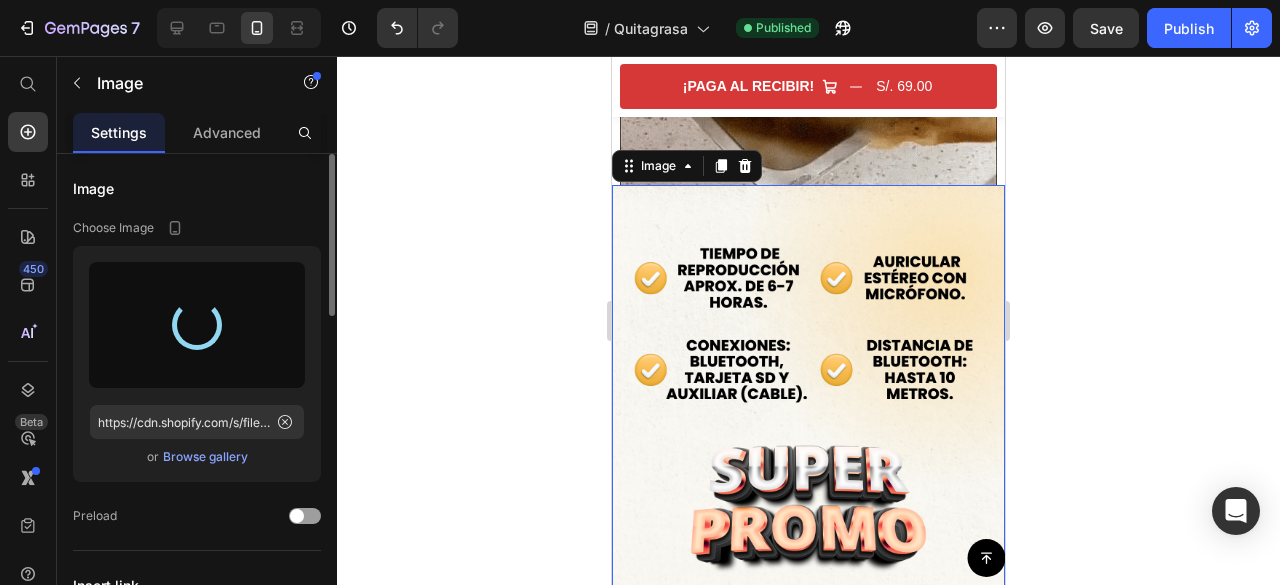 type on "https://cdn.shopify.com/s/files/1/0913/5059/7933/files/gempages_557507015757267789-fabc348f-ed43-4f6a-9b5d-890627084d41.webp" 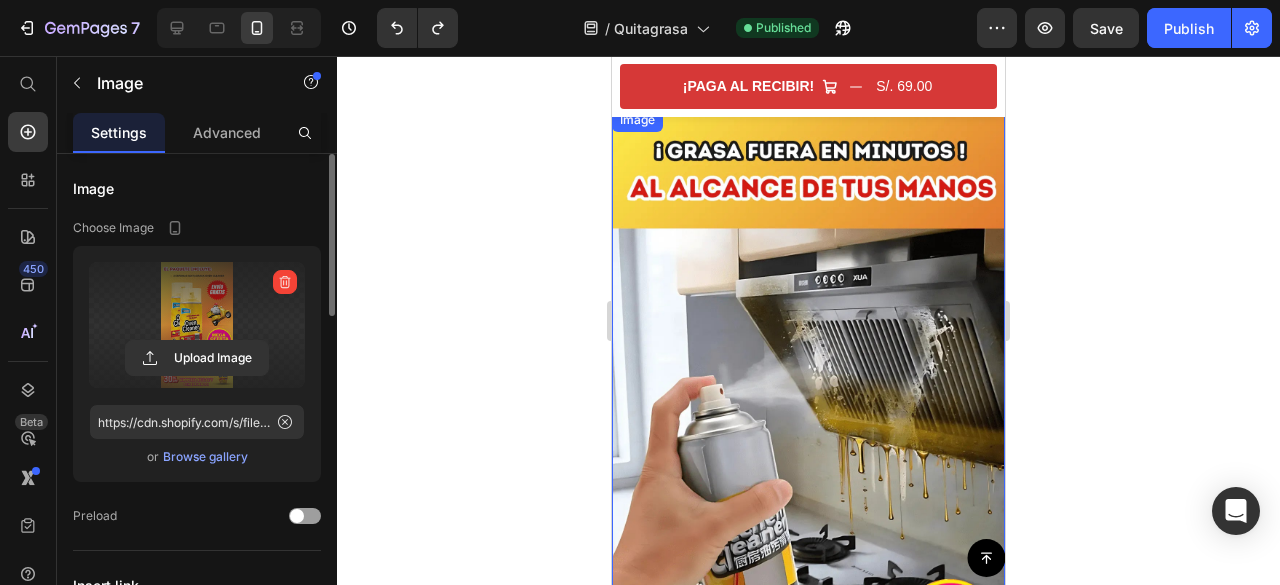 scroll, scrollTop: 0, scrollLeft: 0, axis: both 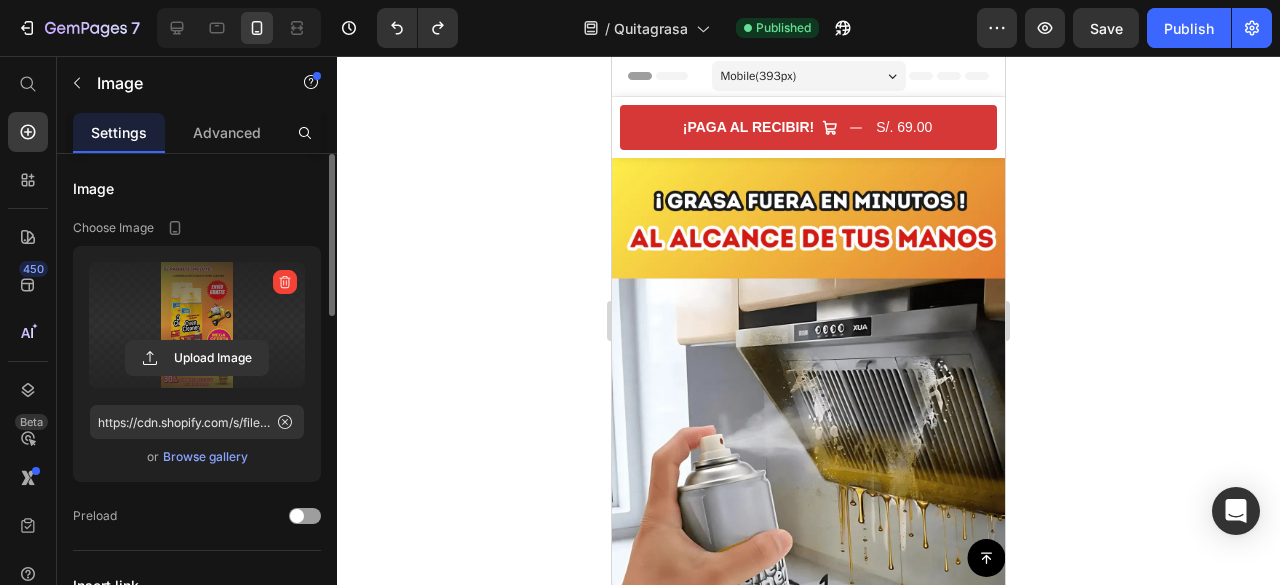 click 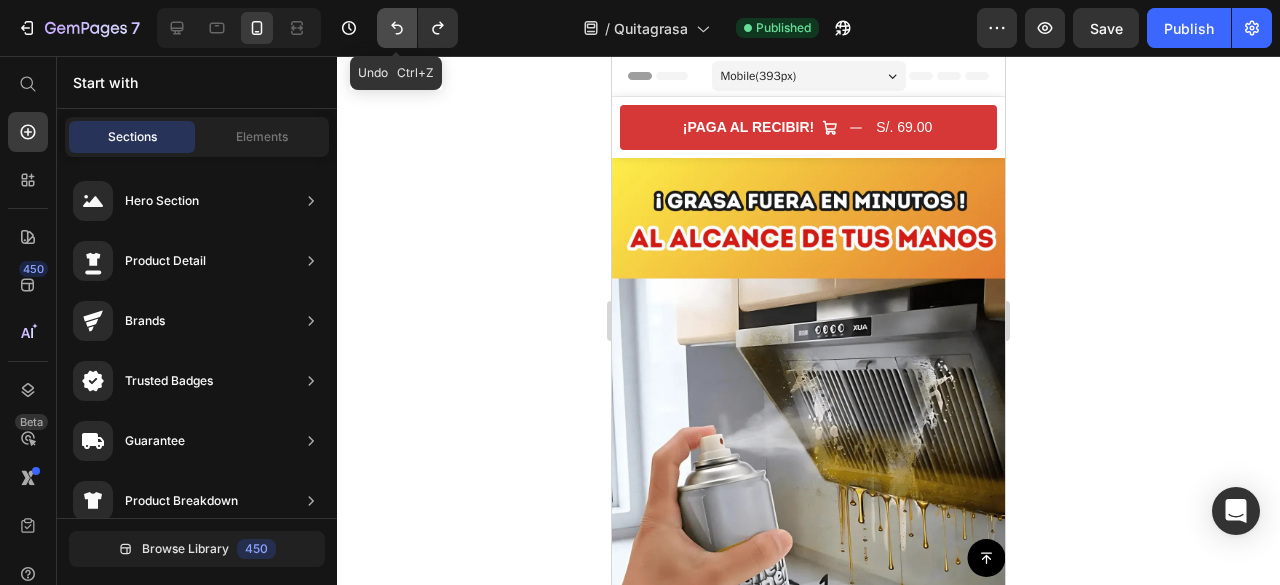 click 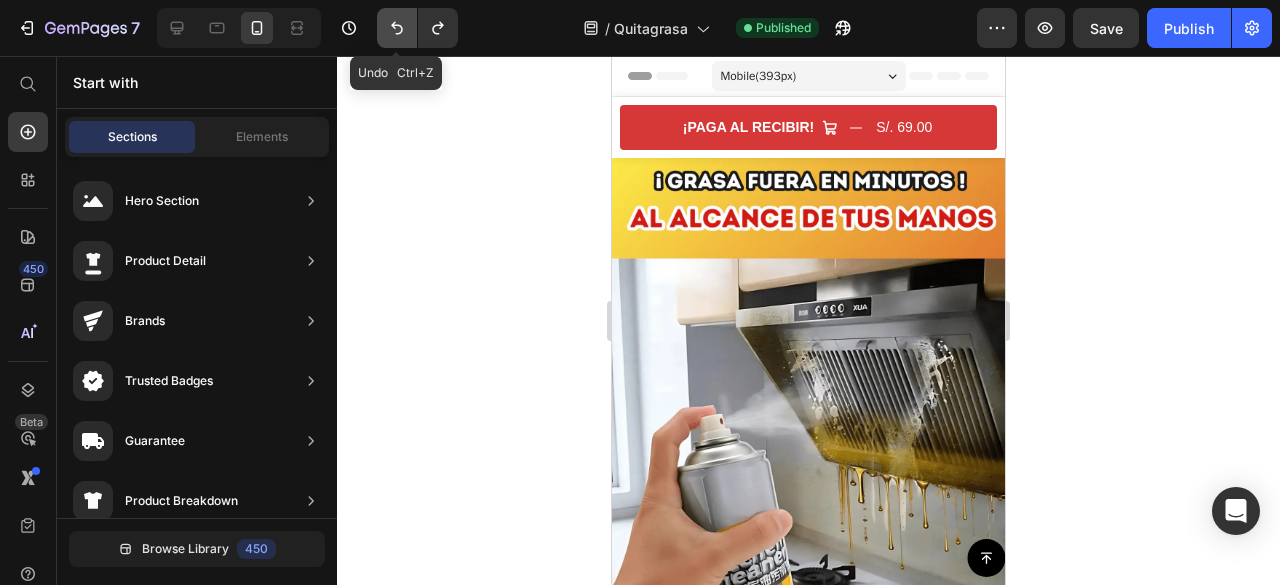 click 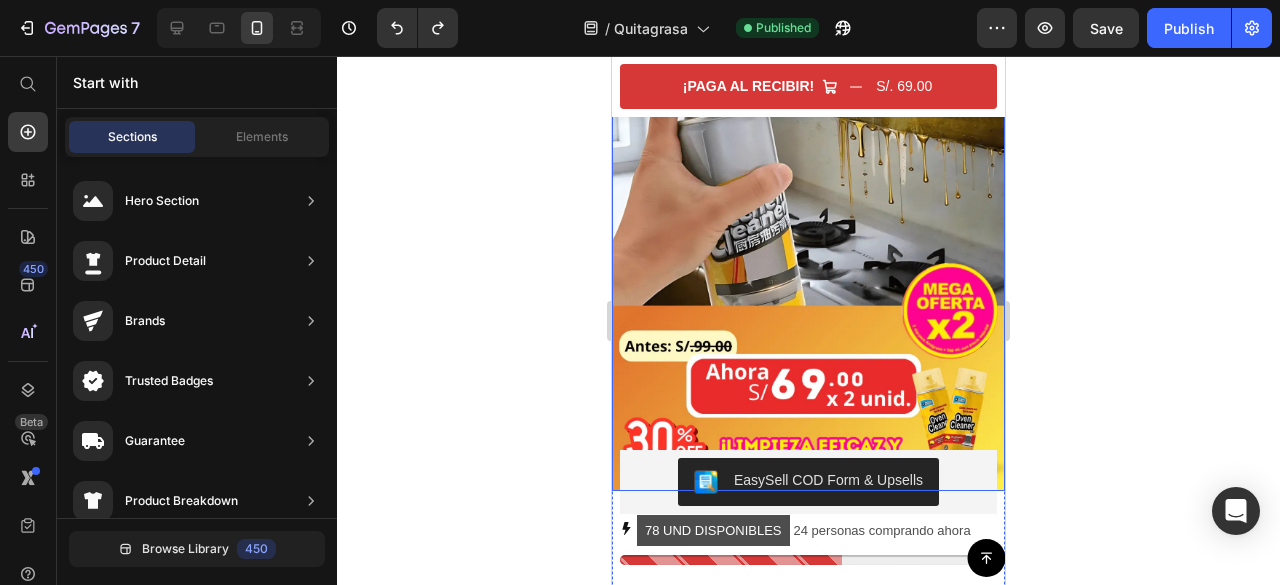 scroll, scrollTop: 344, scrollLeft: 0, axis: vertical 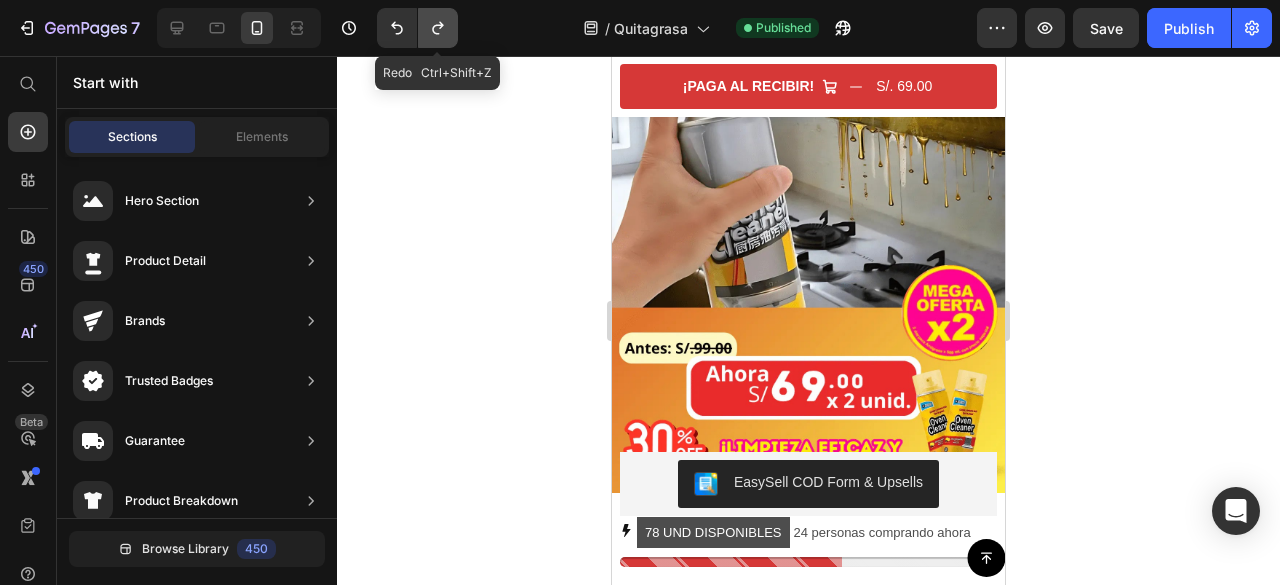 click 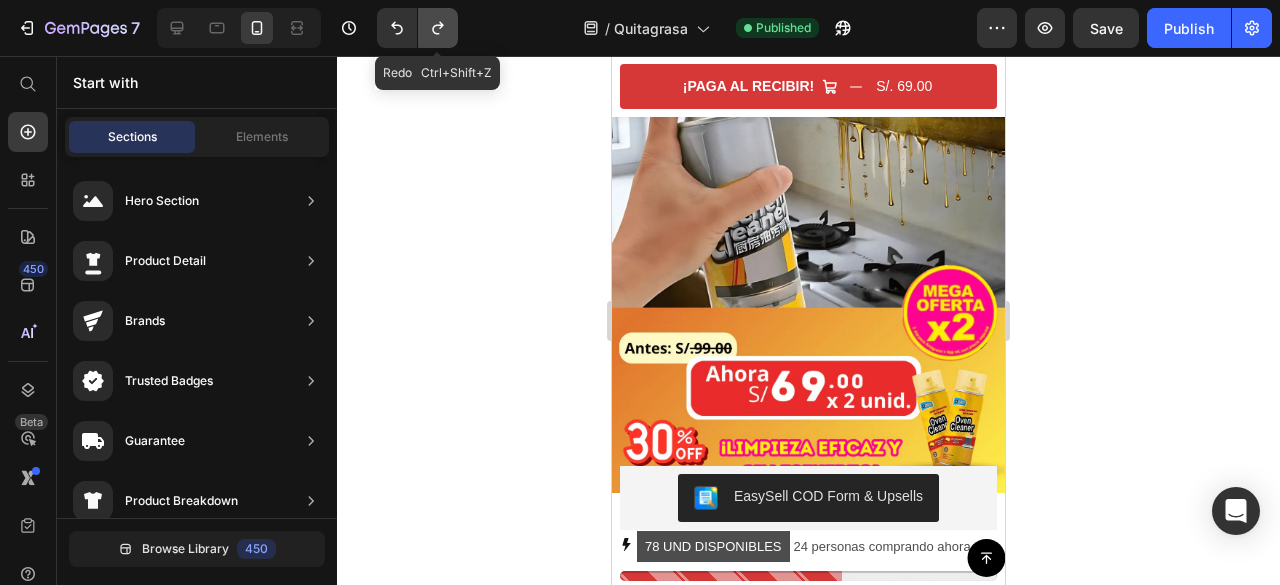 click 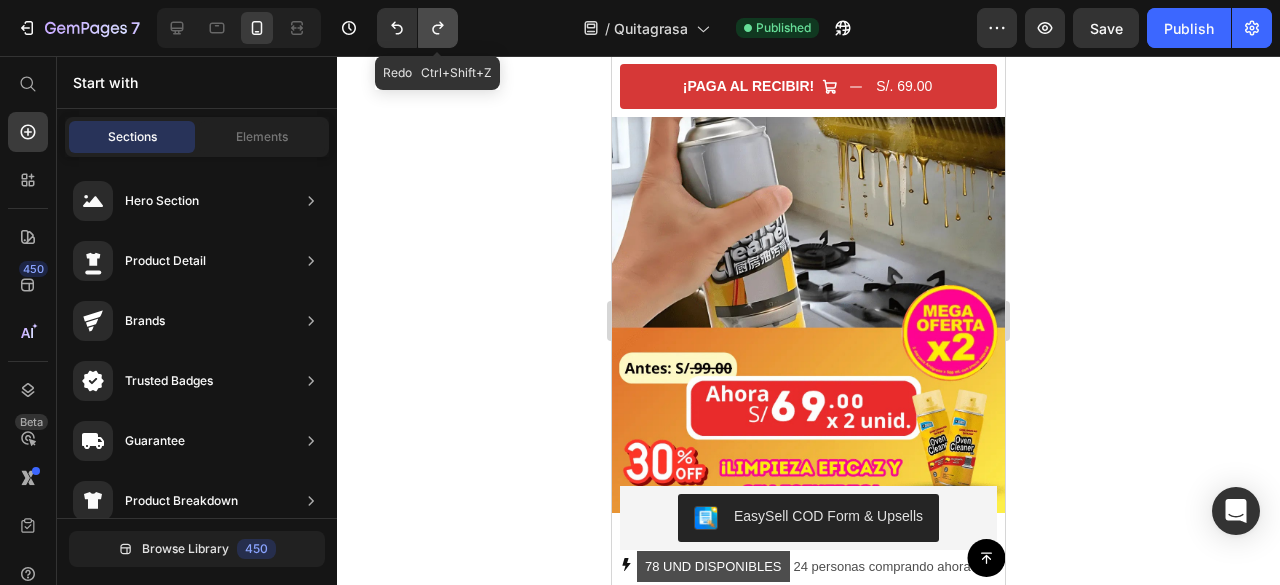 click 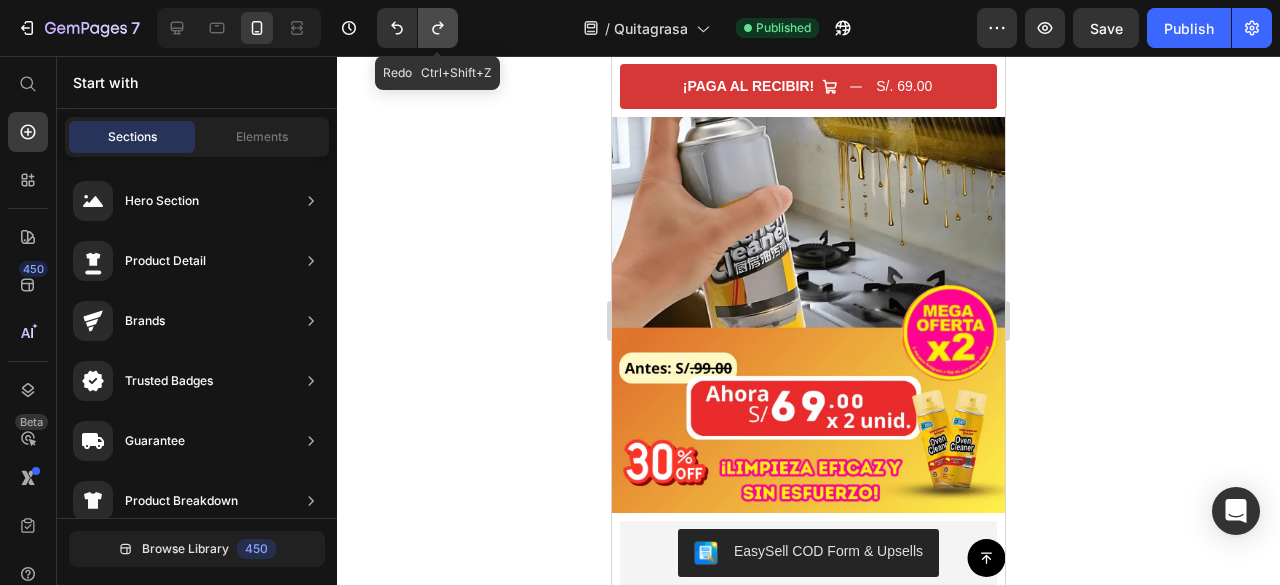 click 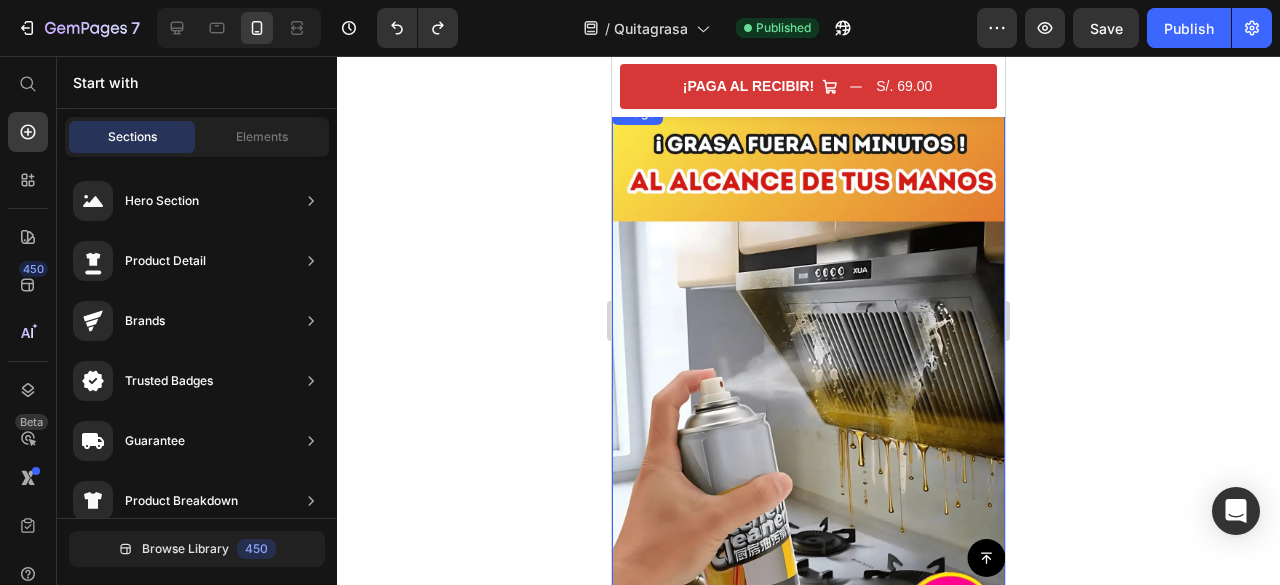 scroll, scrollTop: 0, scrollLeft: 0, axis: both 